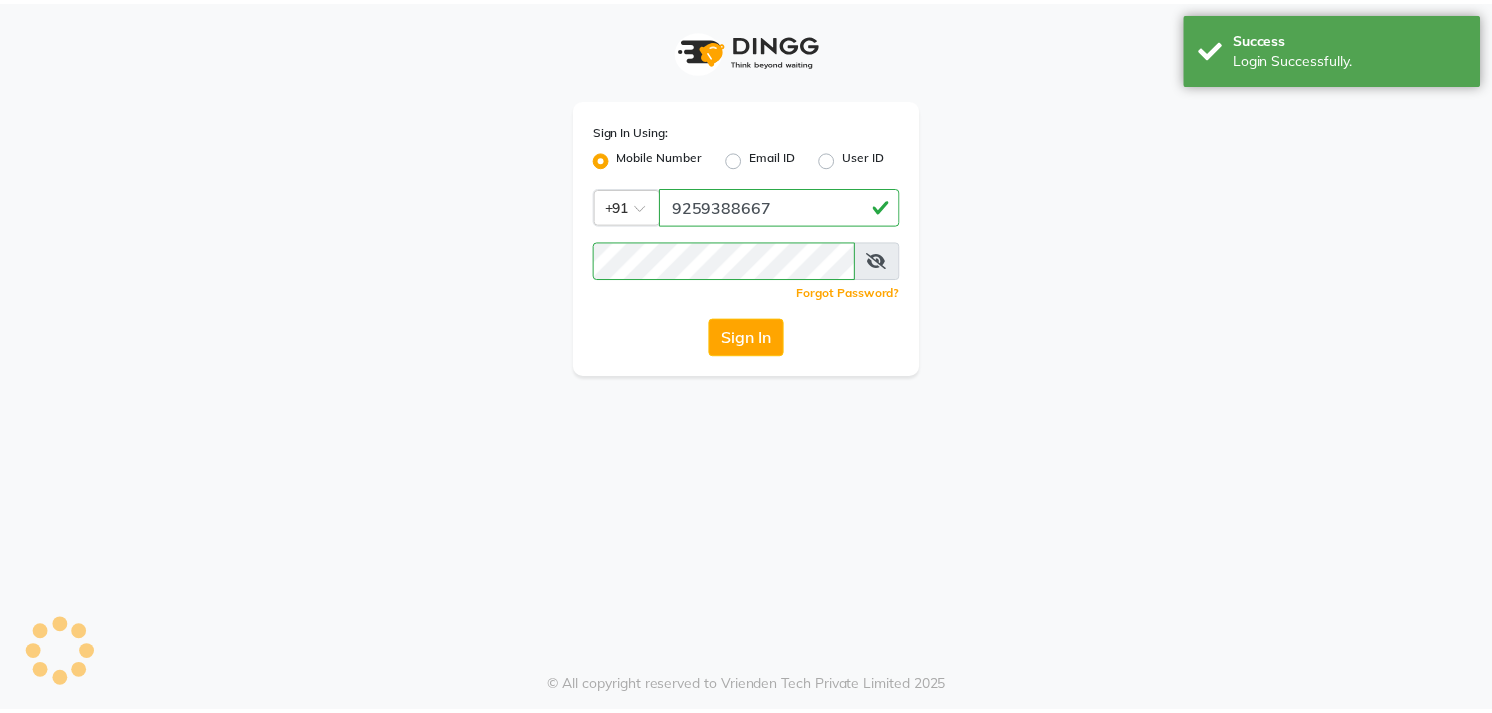 scroll, scrollTop: 0, scrollLeft: 0, axis: both 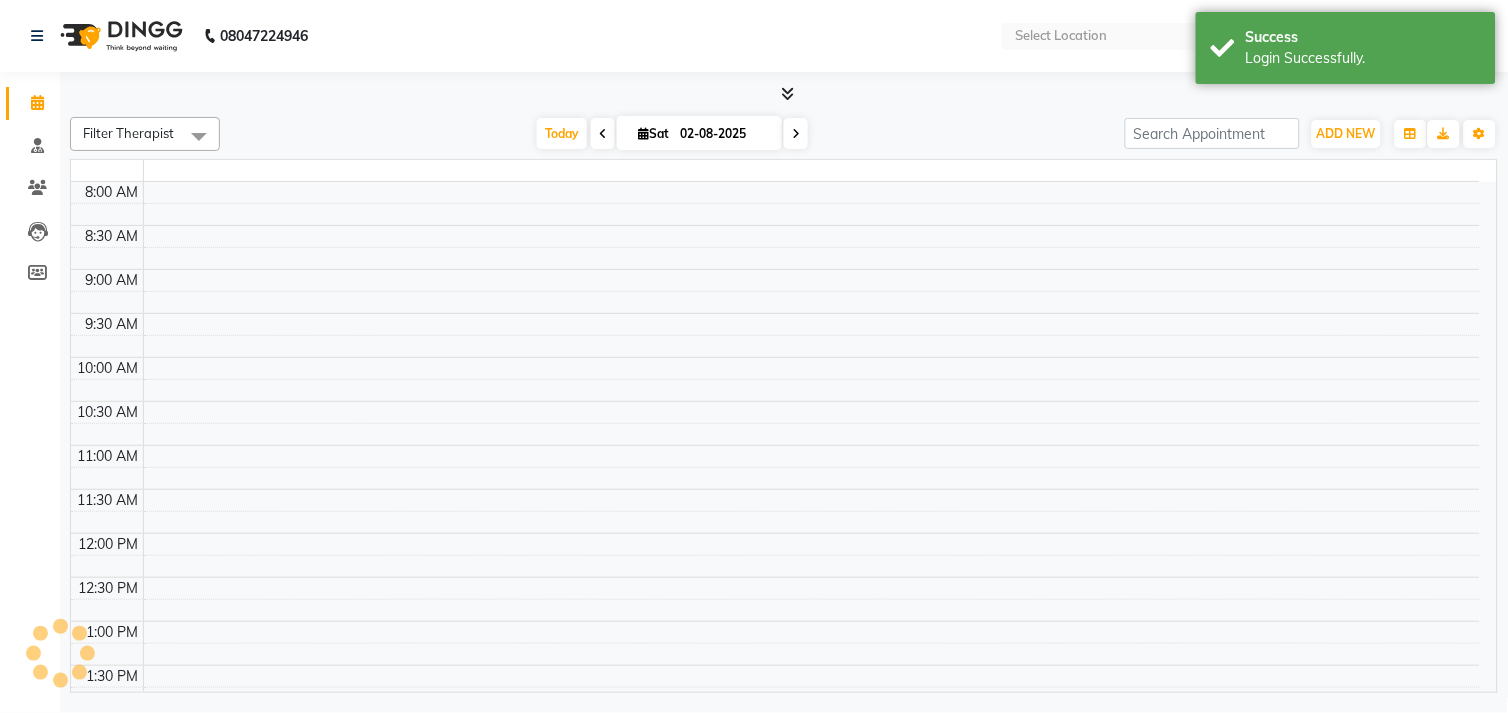 select on "en" 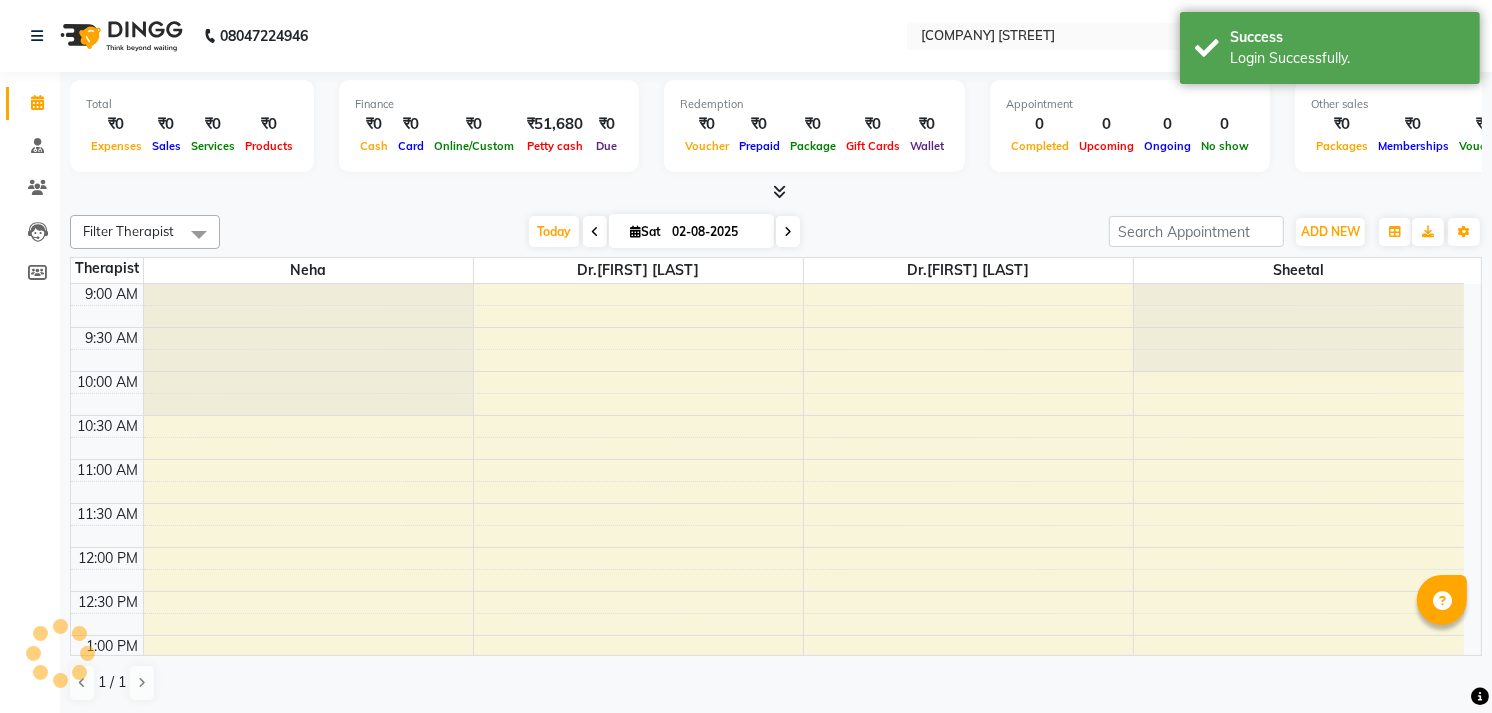scroll, scrollTop: 0, scrollLeft: 0, axis: both 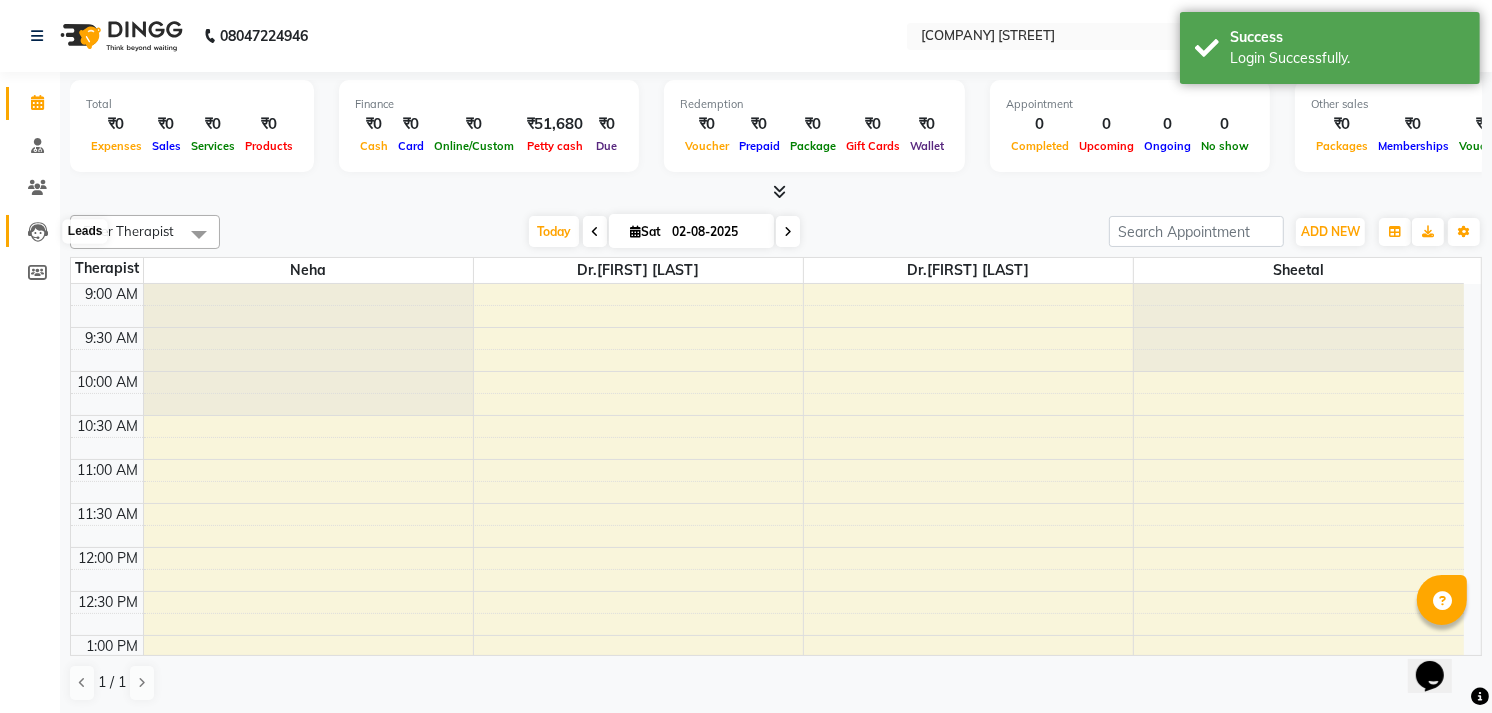 click 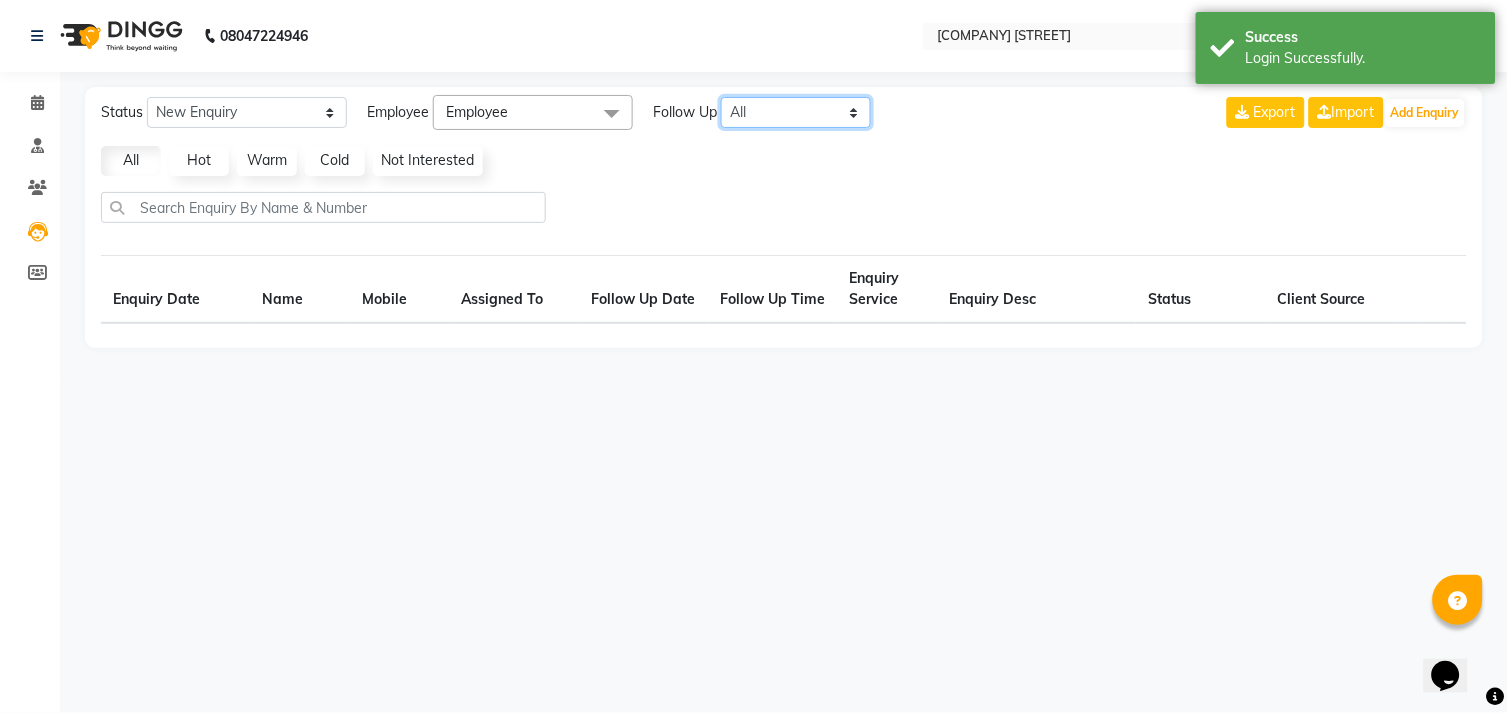 click on "All Today Tomorrow This Week This Month Custom" 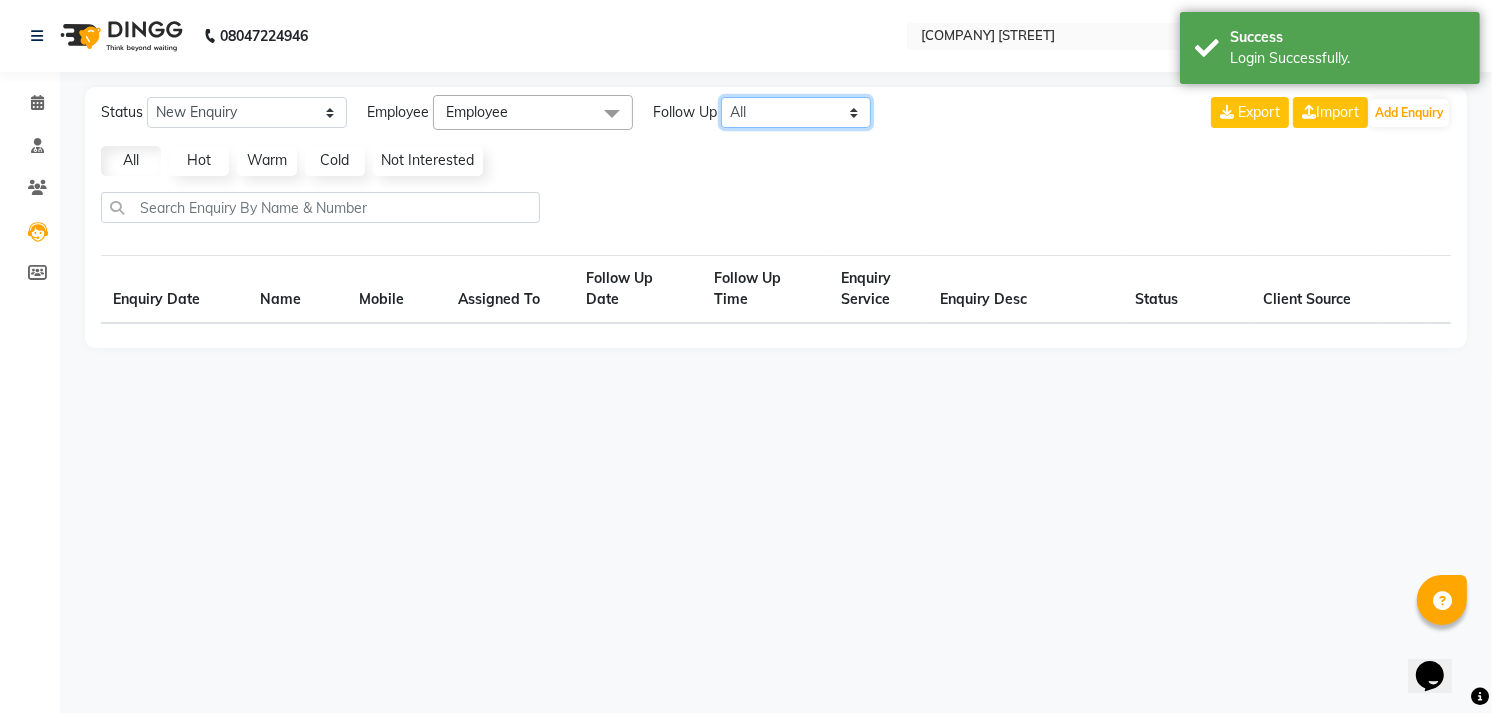 select on "10" 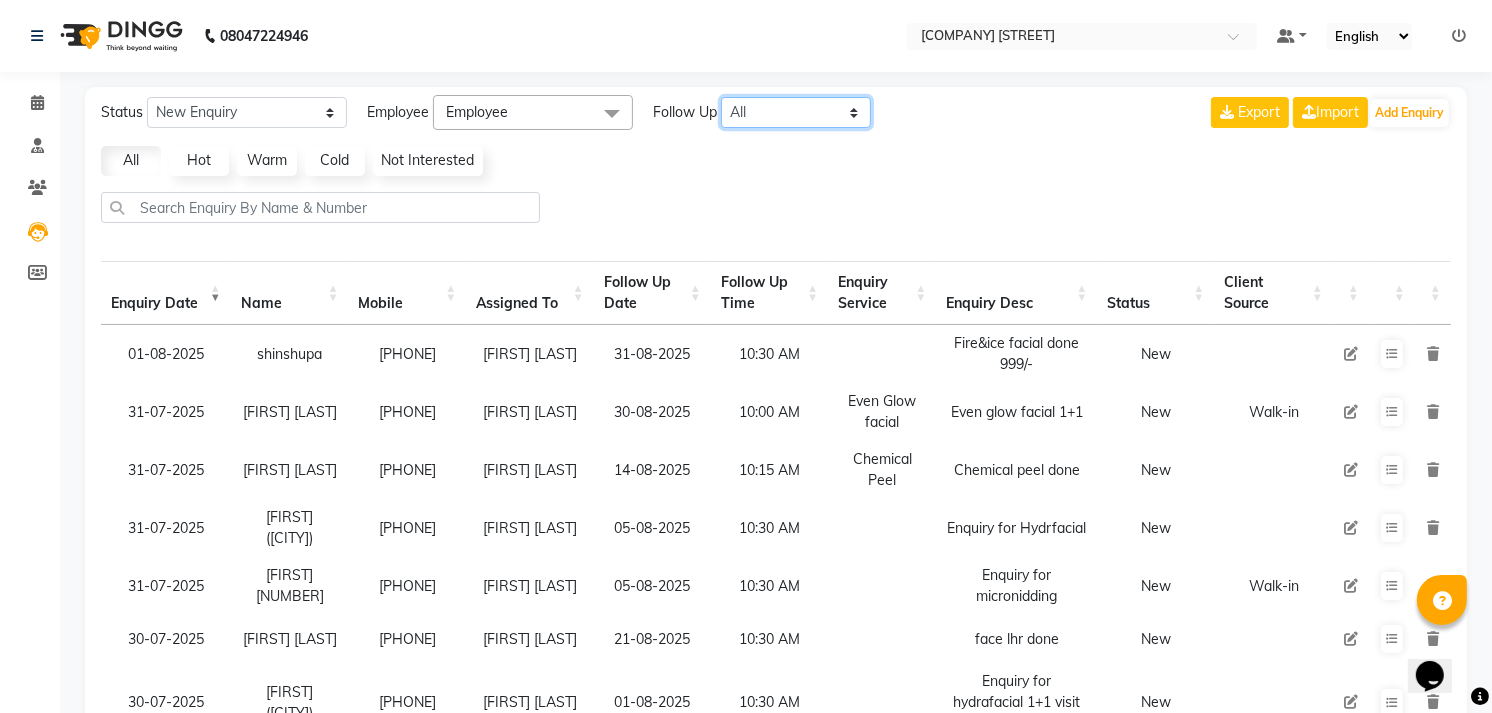 select on "today" 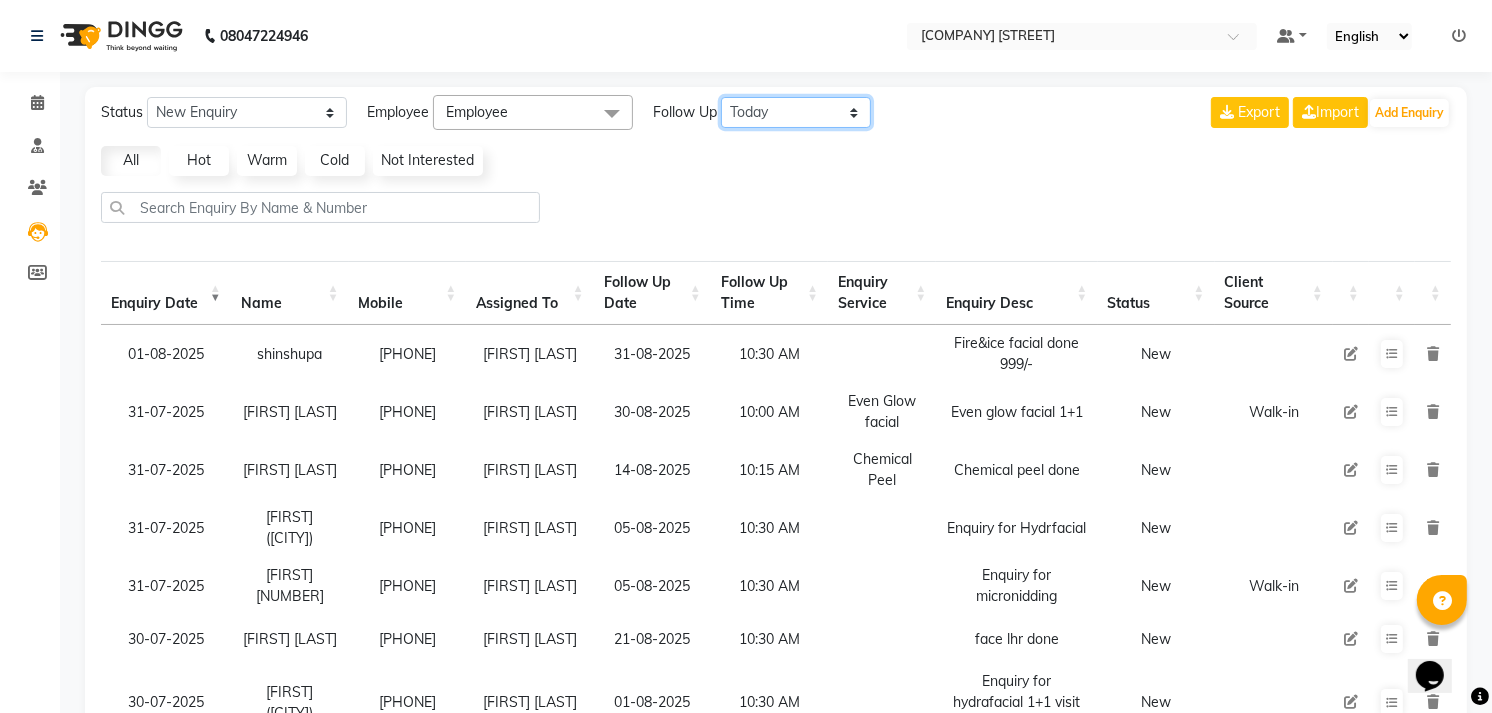 click on "All Today Tomorrow This Week This Month Custom" 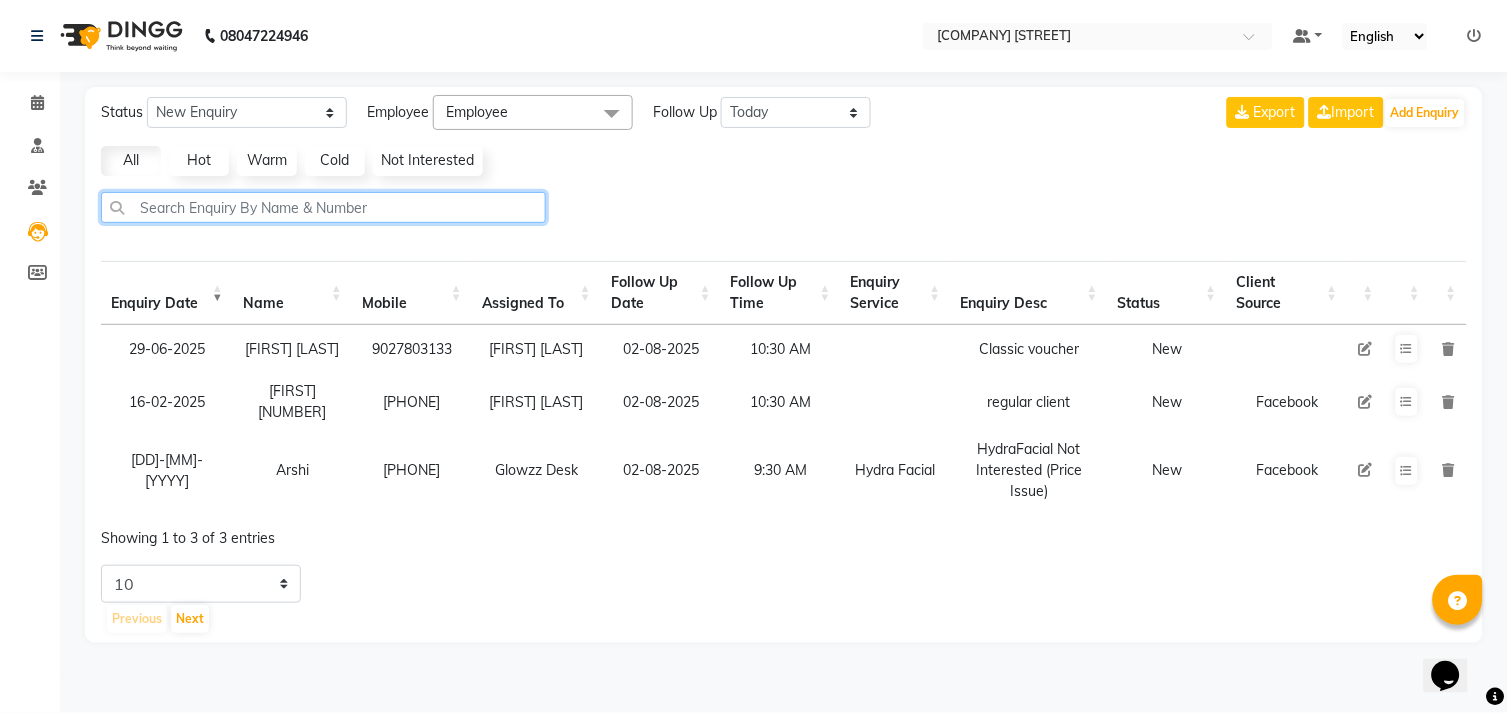 click 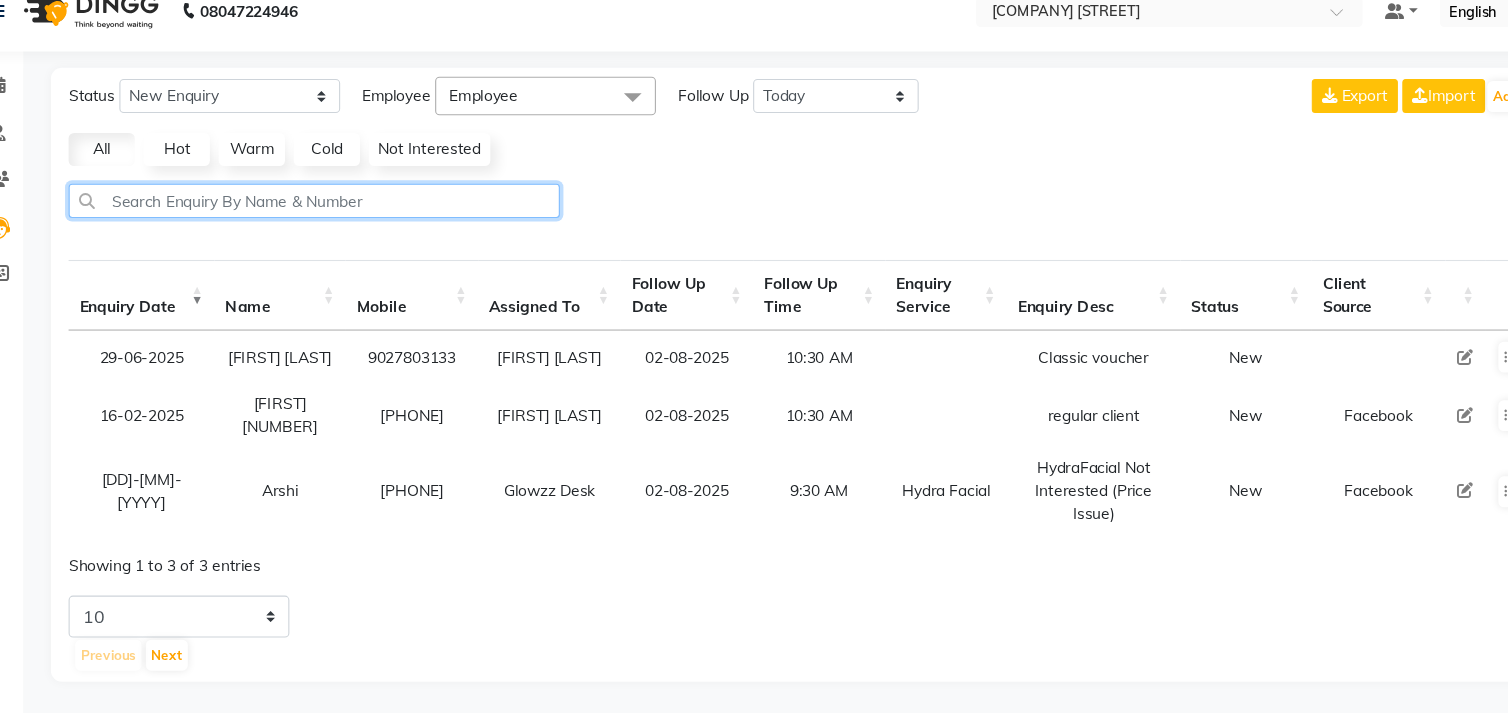 click 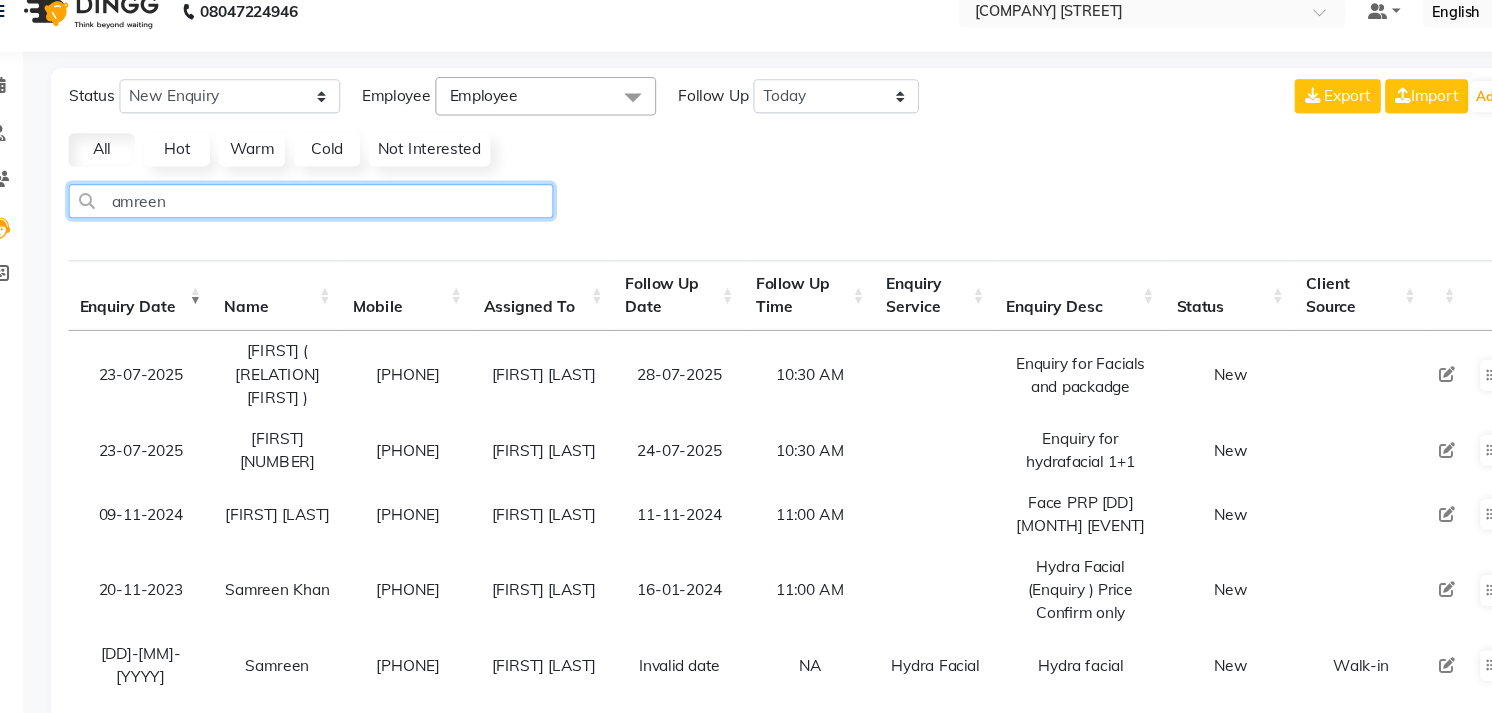 type on "amreen" 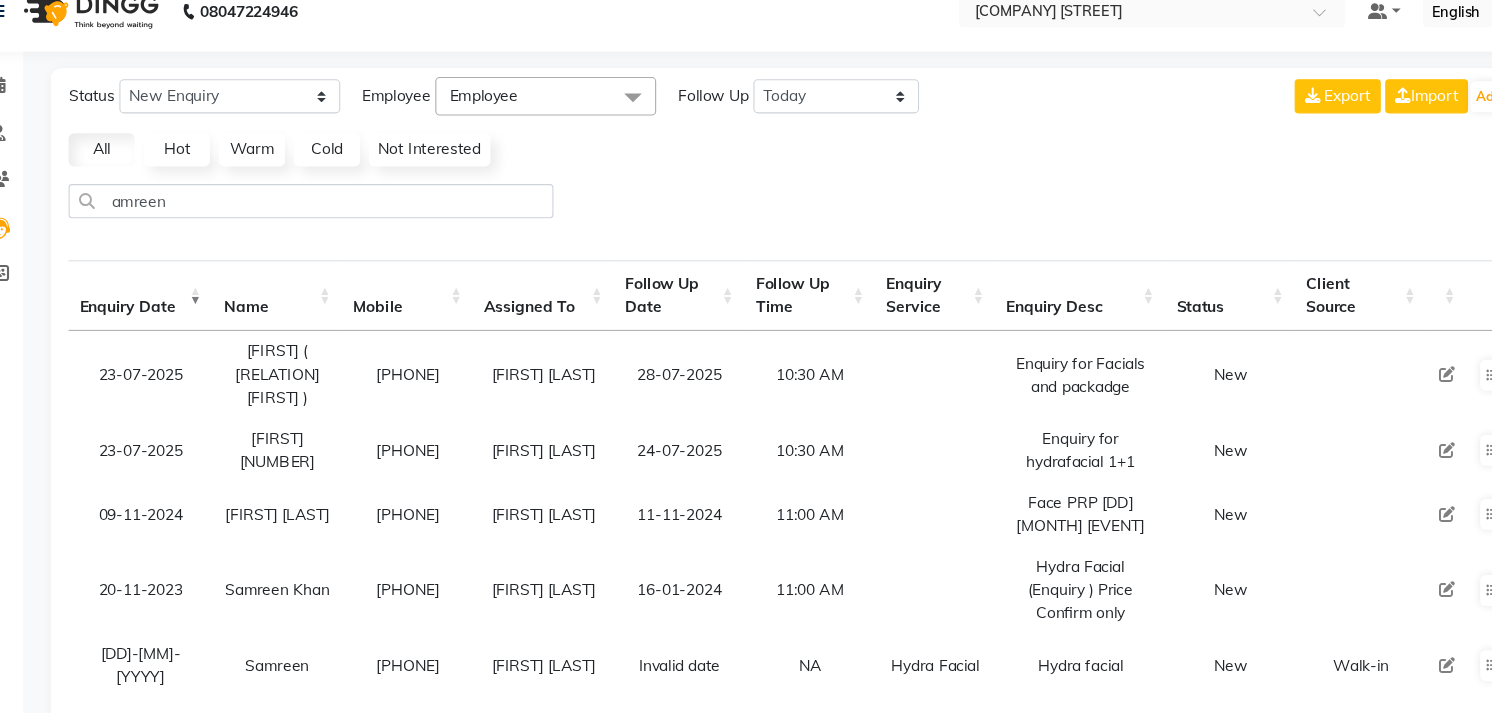 click at bounding box center (1349, 491) 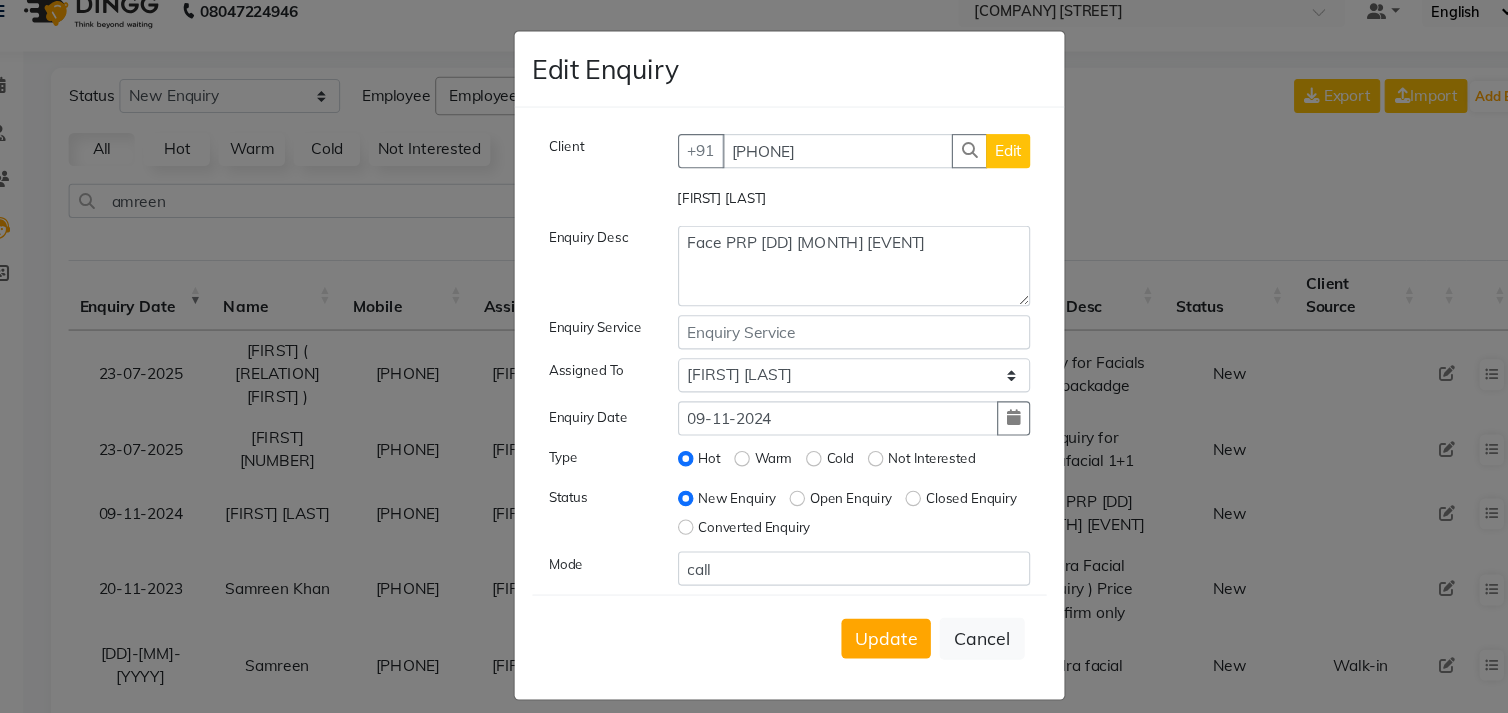 click on "Edit Enquiry Client +91 [PHONE] Edit [FIRST] [LAST] Enquiry Desc Face PRP [DD] [MONTH] [EVENT] Enquiry Service Assigned To Select Dr.[FIRST] [LAST] Dr.[FIRST] [LAST] [FIRST] [FIRST] [FIRST] Enquiry Date [DD]-[MM]-[YYYY] Type Hot Warm Cold Not Interested Status New Enquiry Open Enquiry Closed Enquiry Converted Enquiry Mode call Update Cancel" 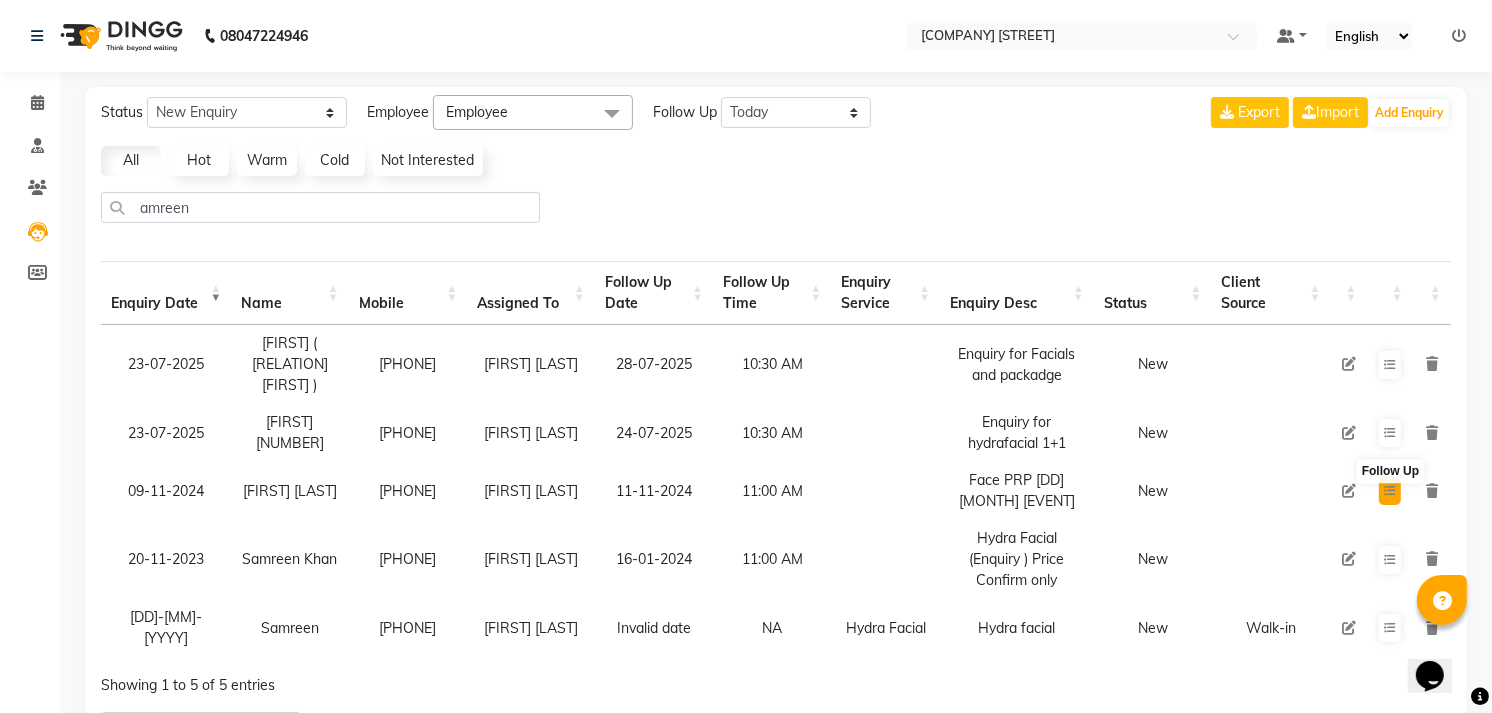 click at bounding box center [1390, 491] 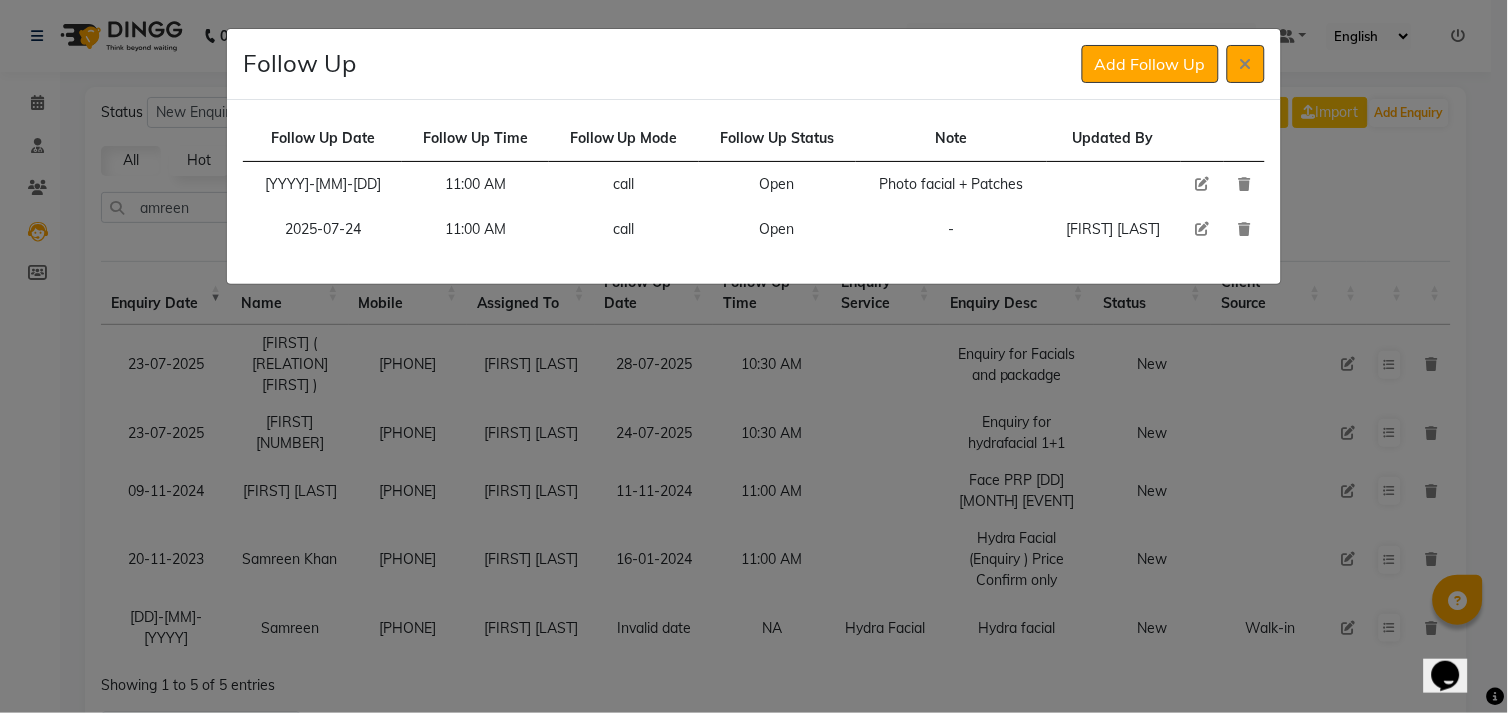 click 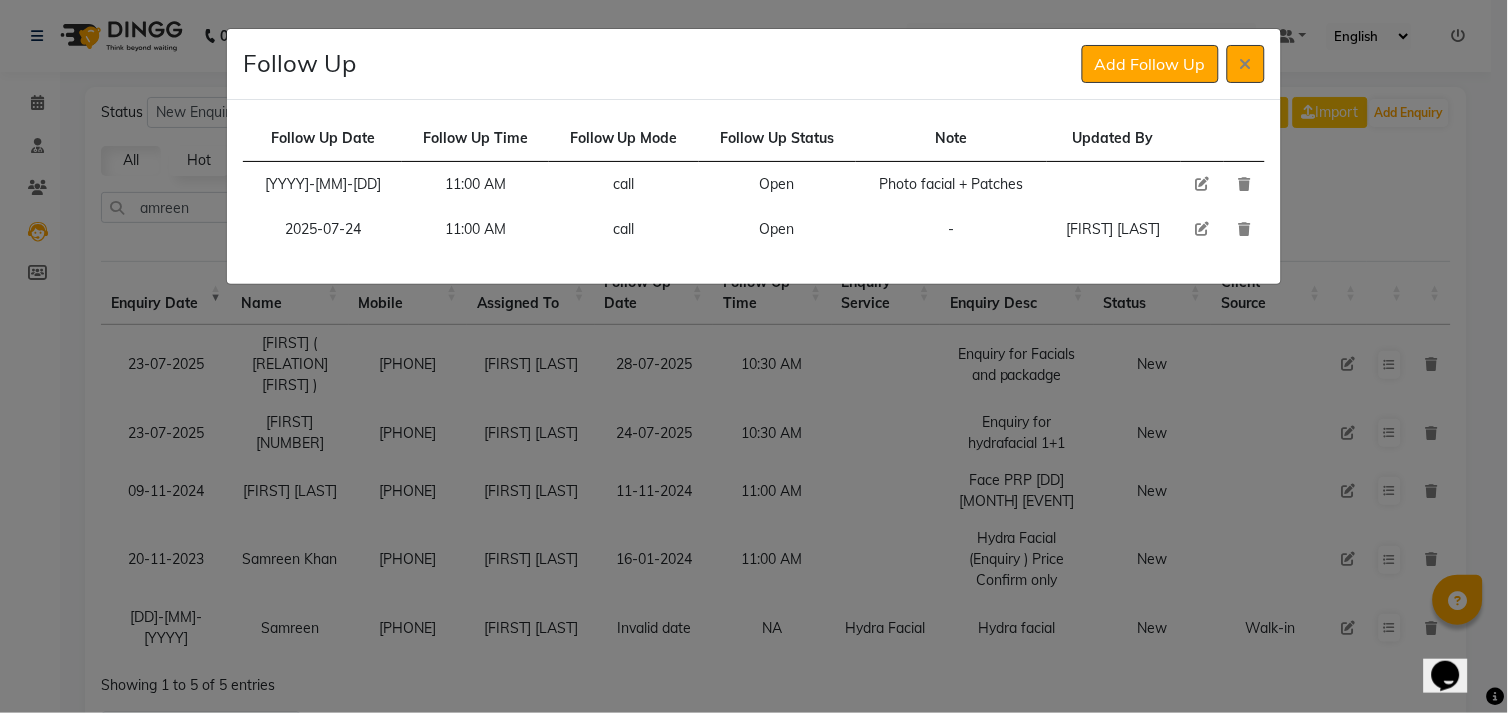 click 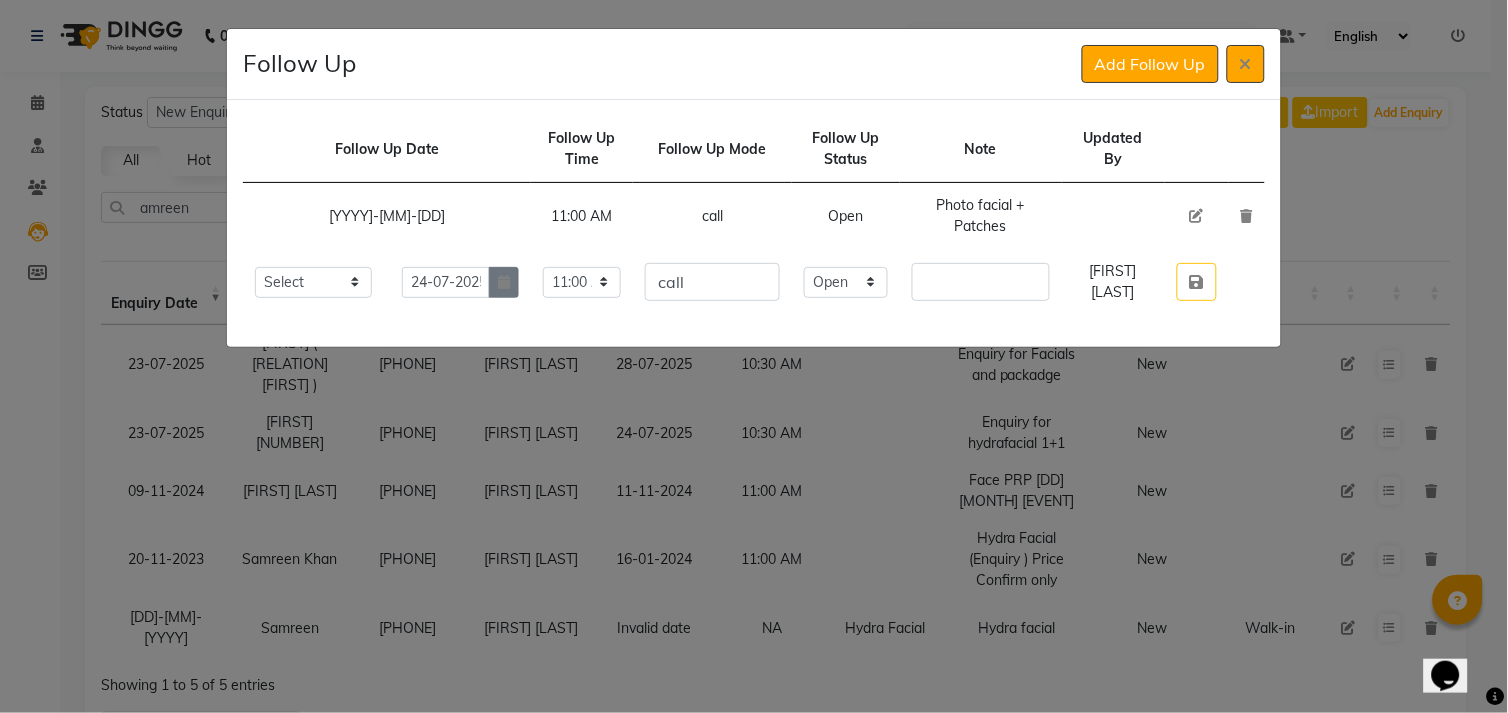 click 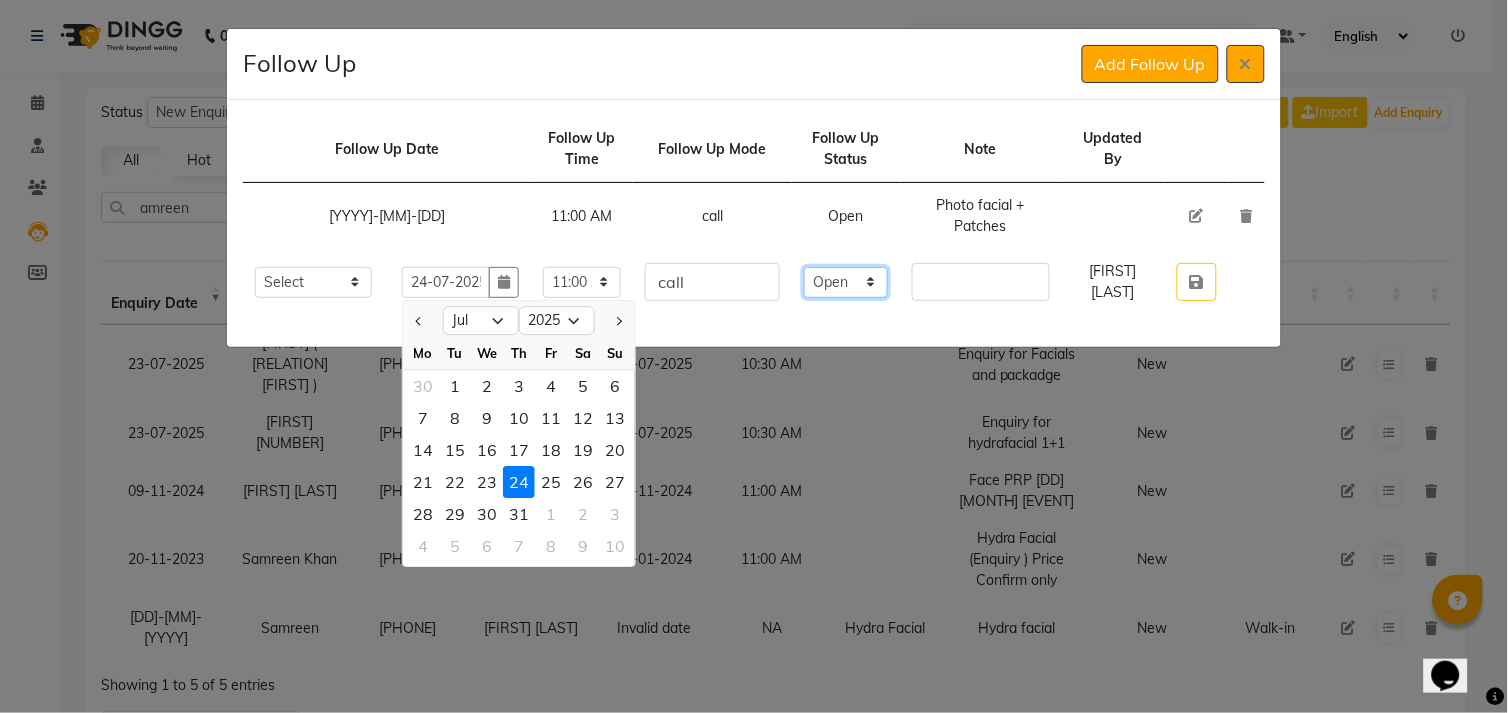 click on "Select Open Pending Done" 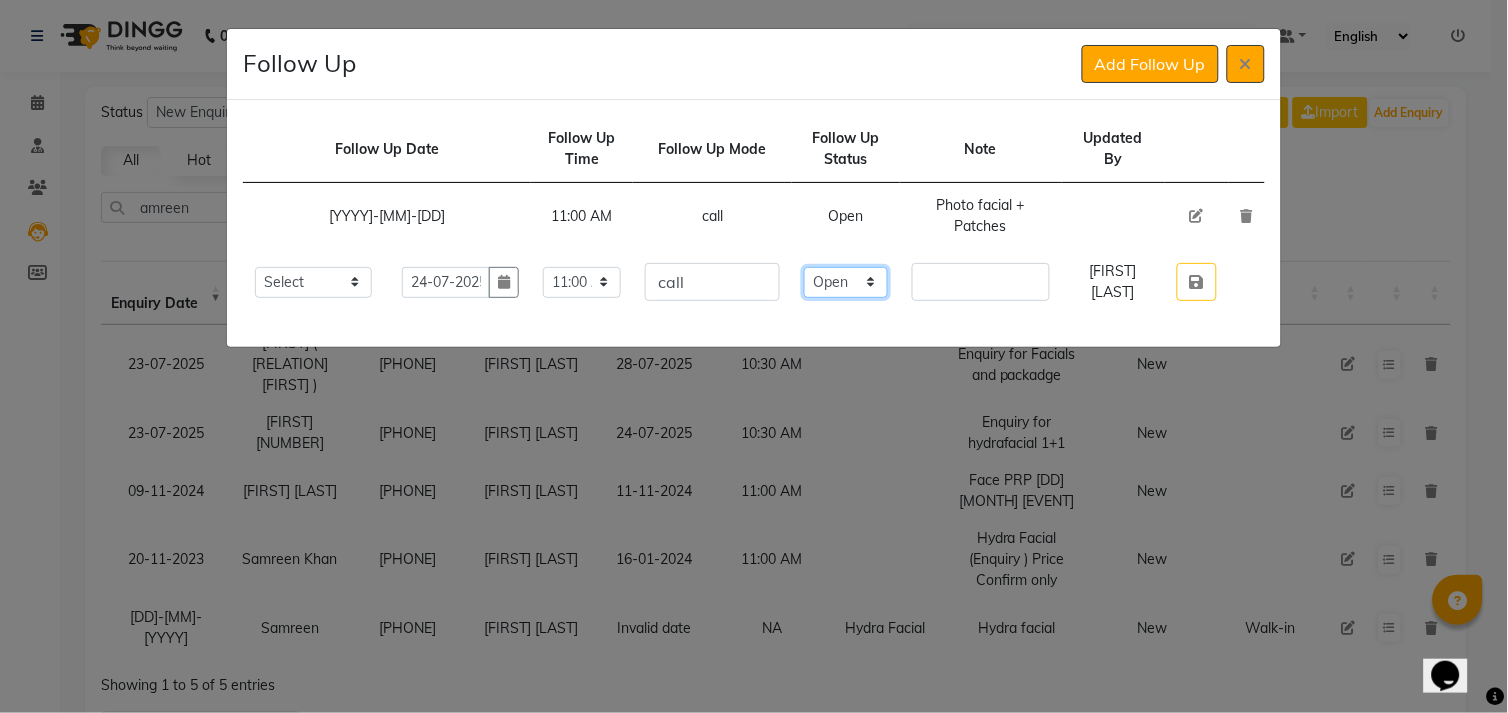 click on "Select Open Pending Done" 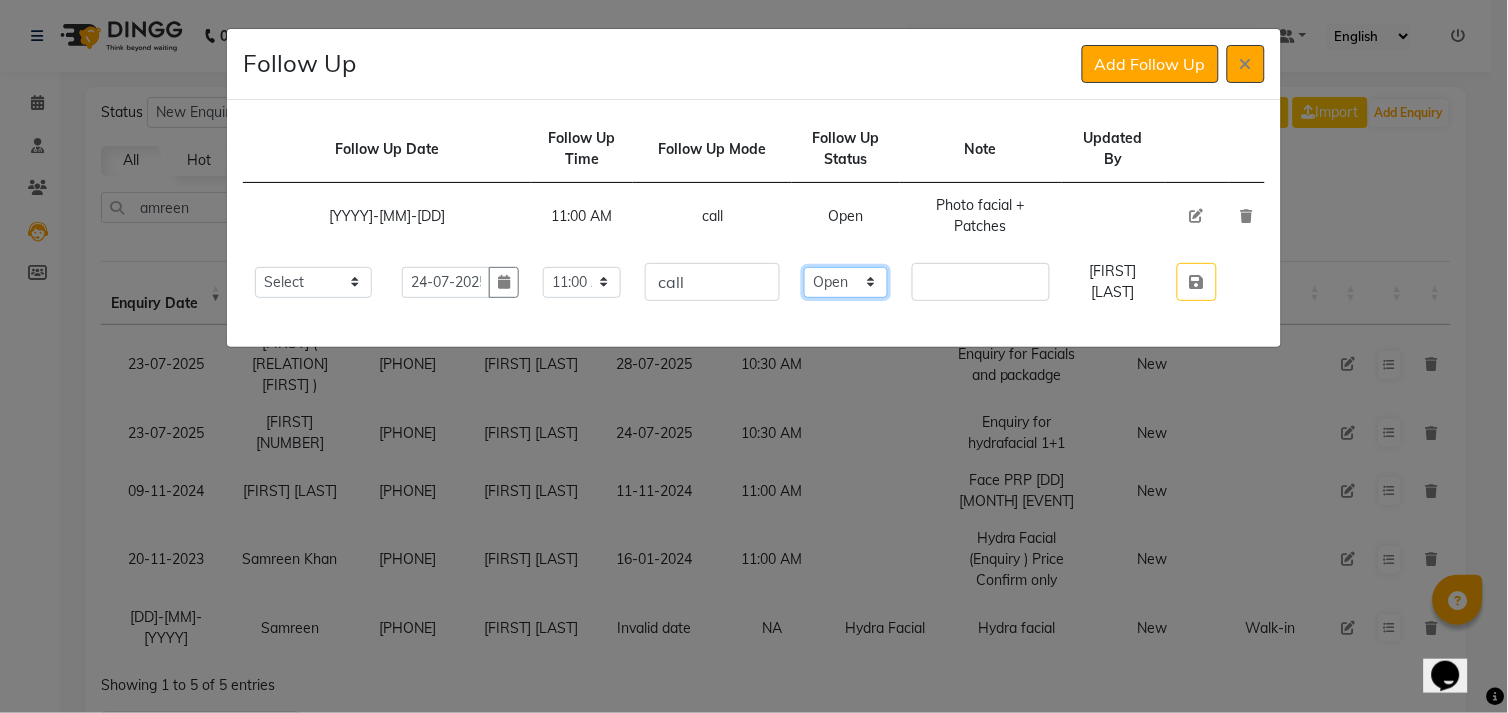 select on "Done" 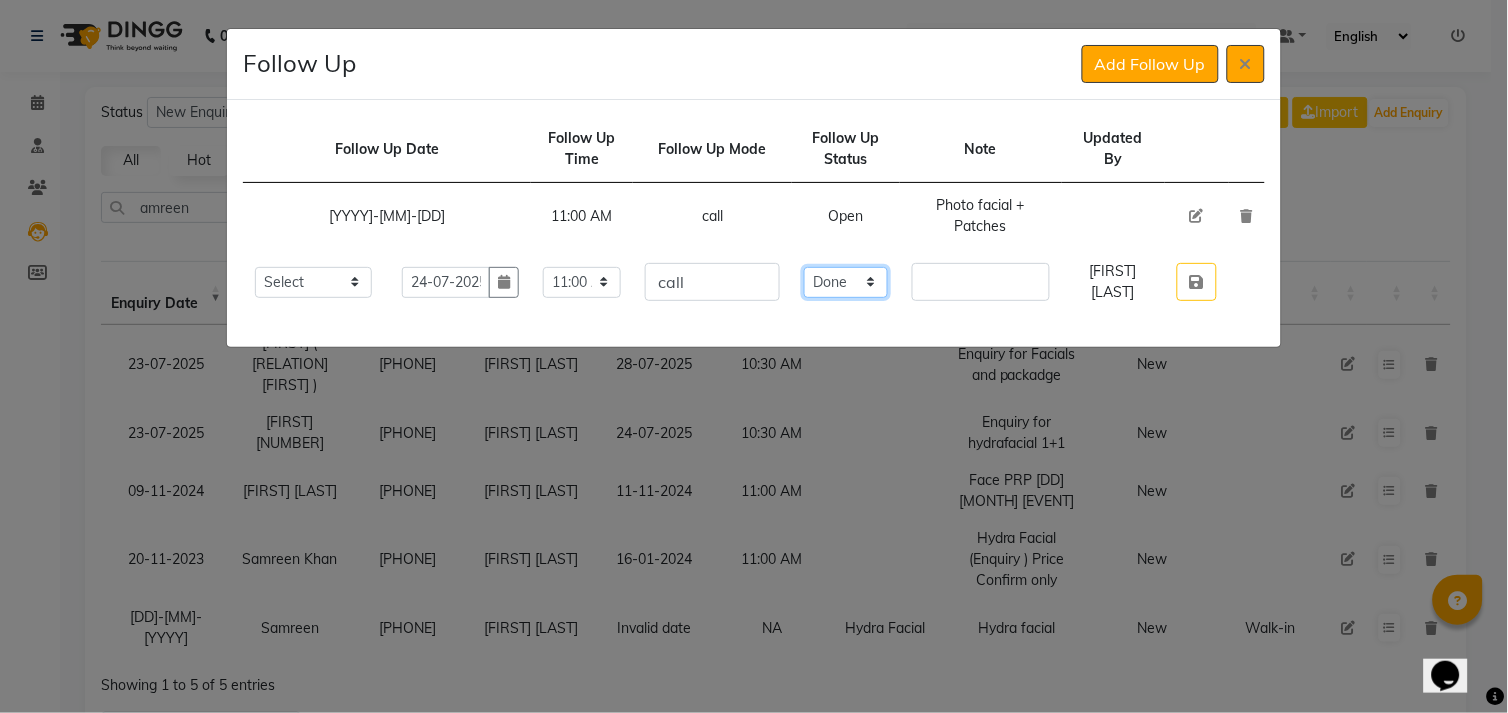 click on "Select Open Pending Done" 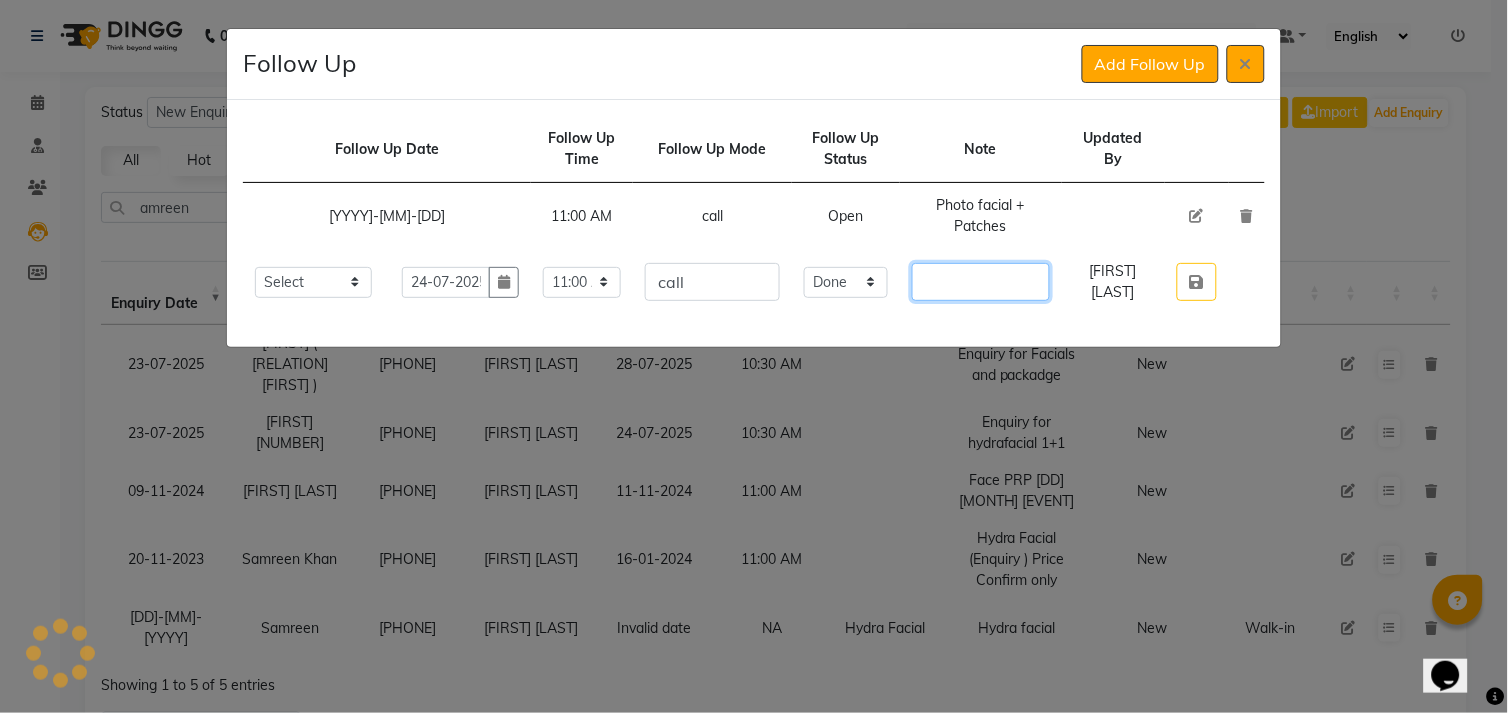 click 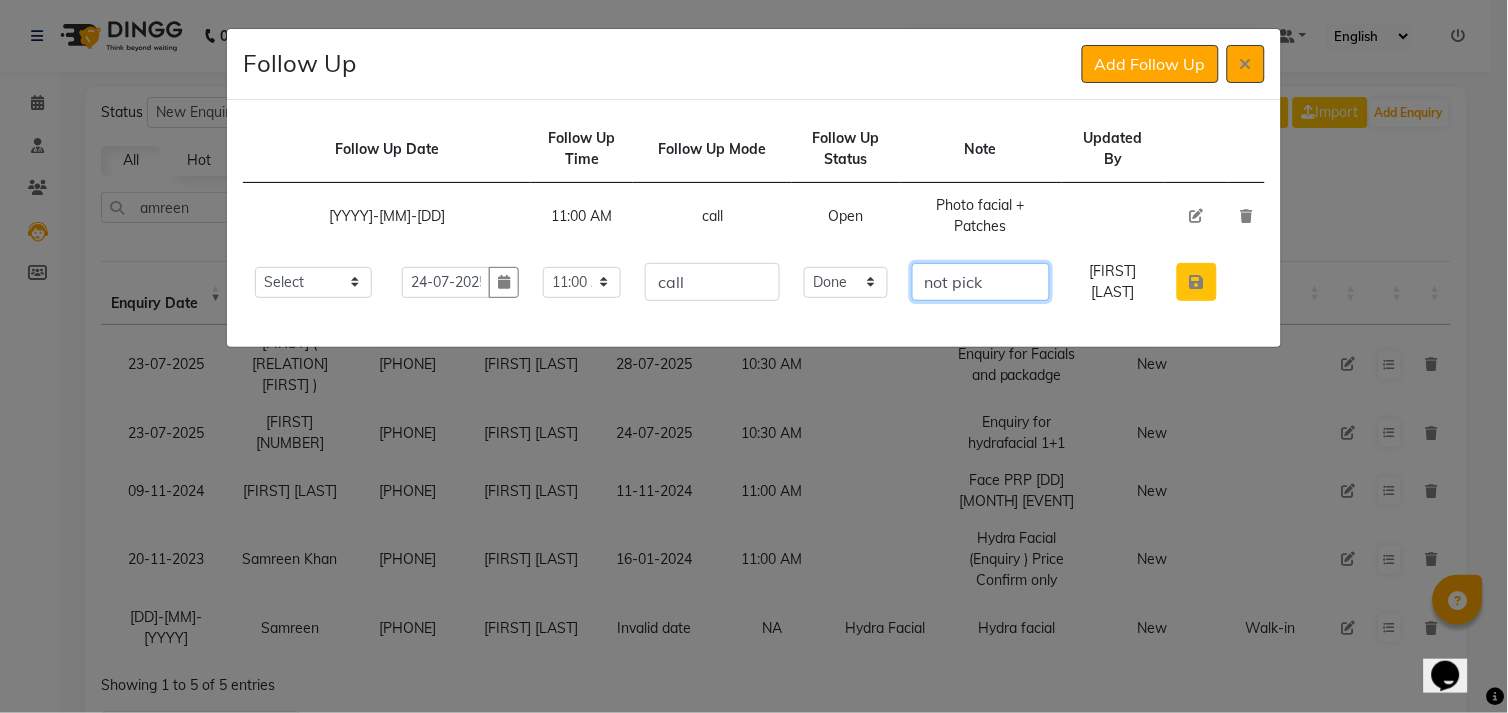 type on "not pick" 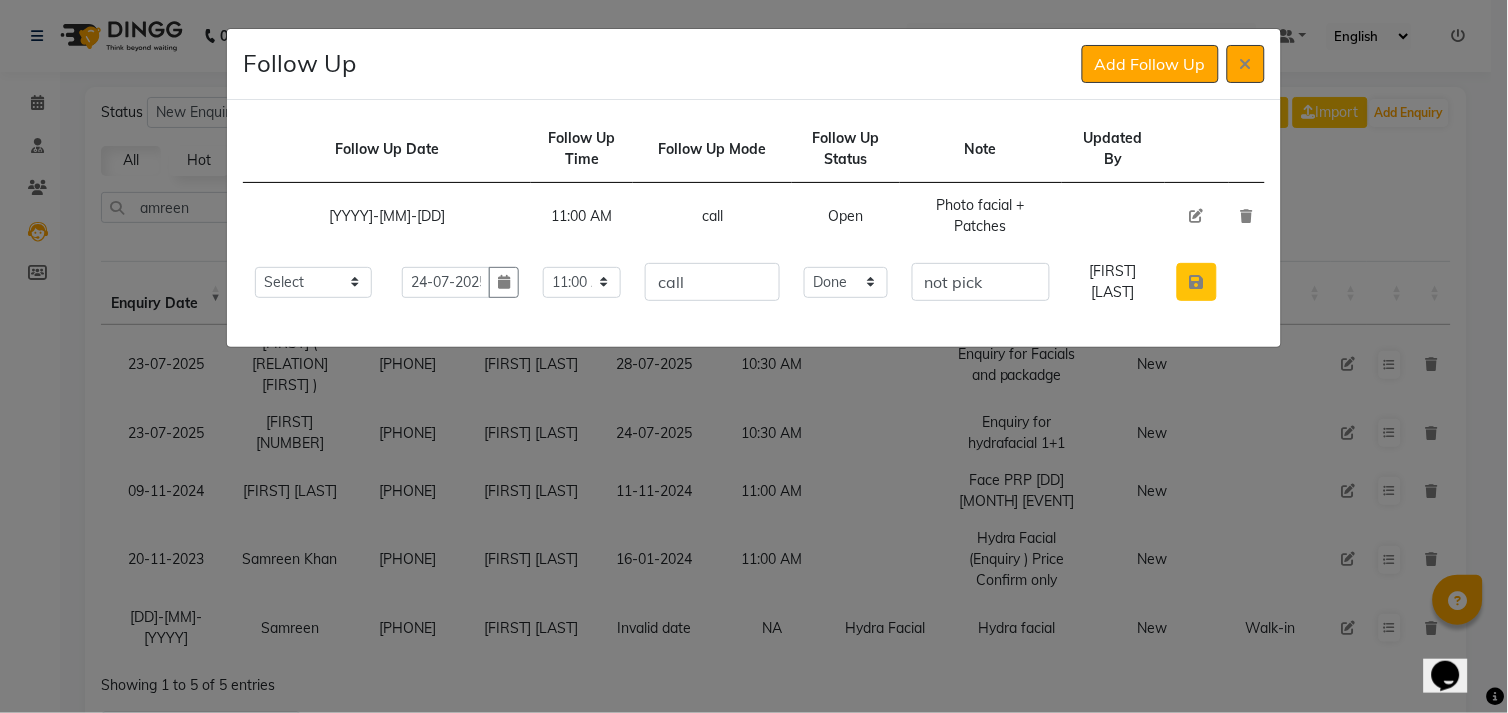 click 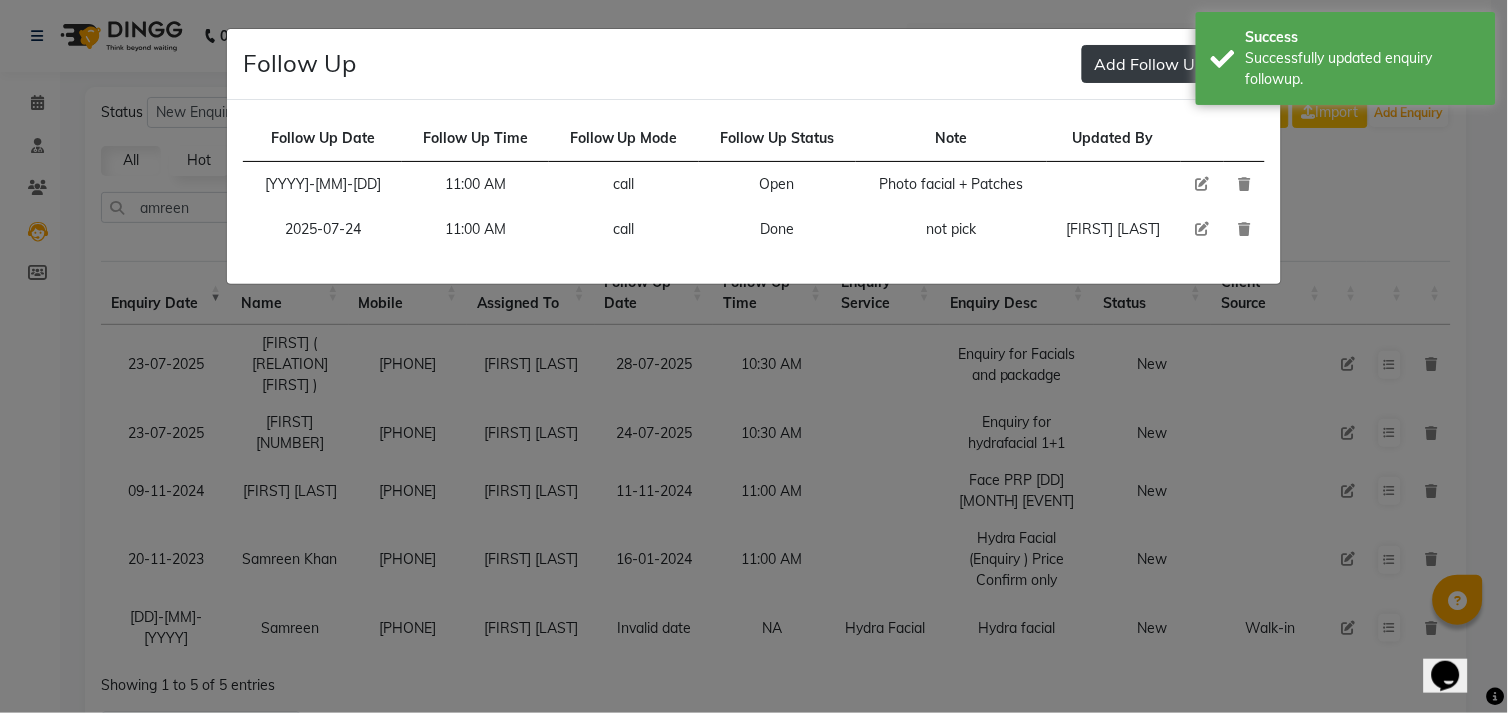 click on "Add Follow Up" 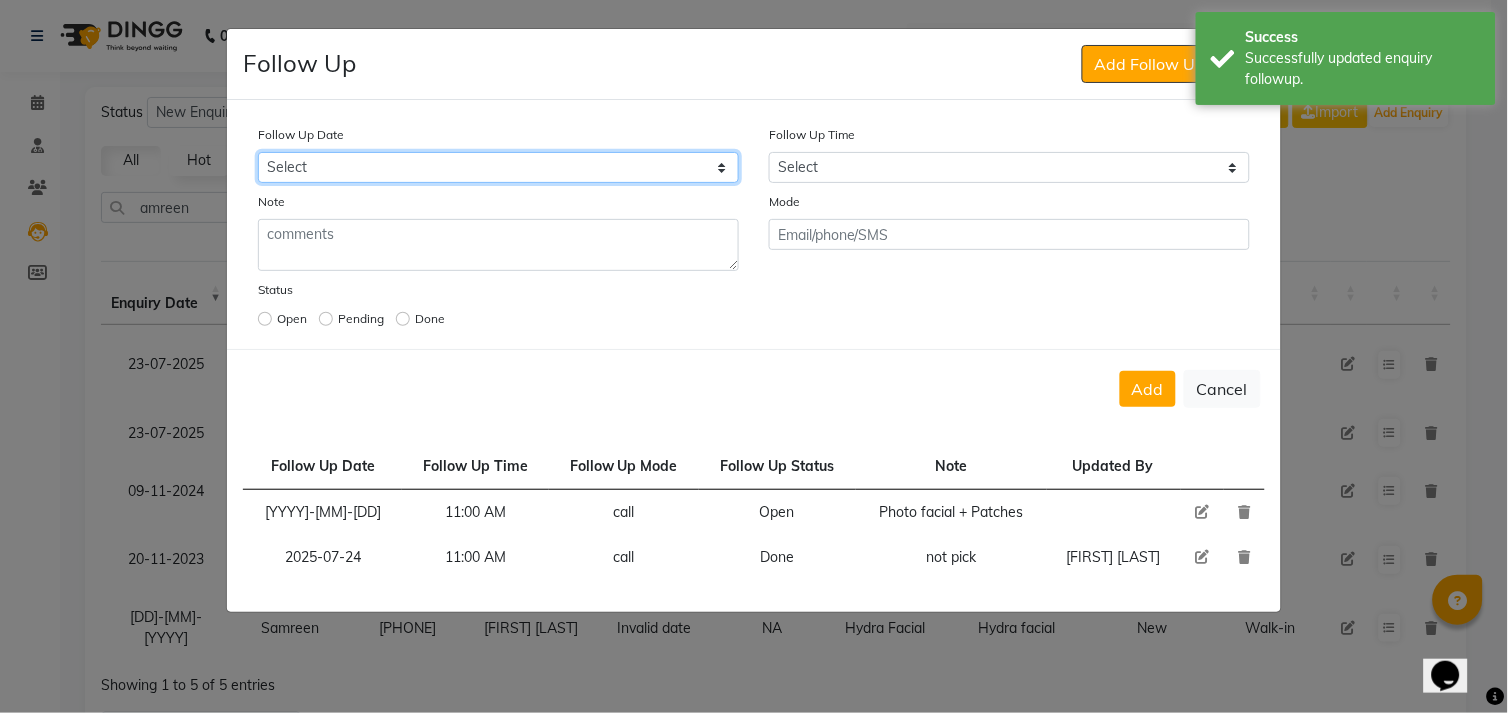 click on "Select Today Tomorrow In 2 days (Monday) In 3 days (Tuesday) In 4 days (Wednesday) In 5 days (Thursday) In 6 days (Friday) In 1 Week (2025-08-09) In 2 Week (2025-08-16) In 1 Month (2025-09-02) In 2 Month (2025-10-02) In 3 Month (2025-11-02)  Custom Date" at bounding box center (498, 167) 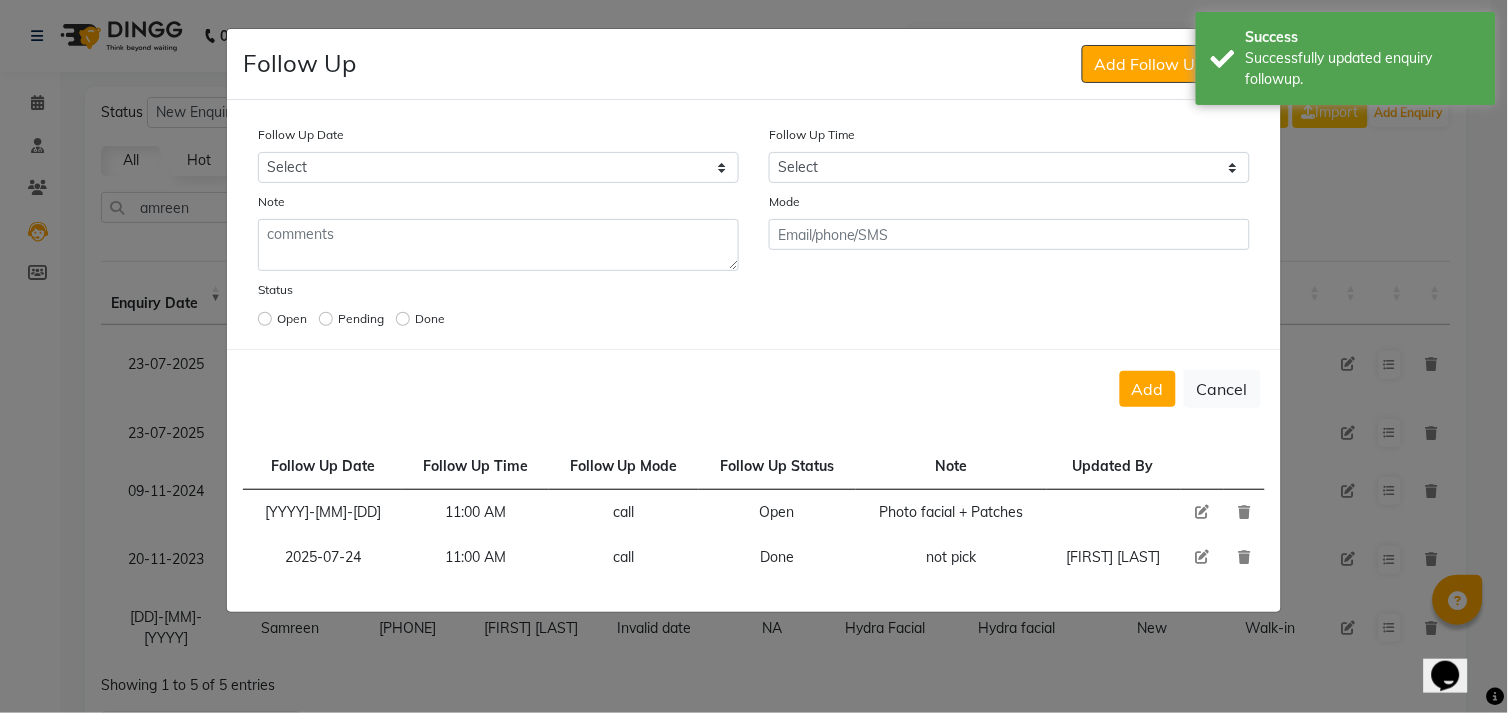 click 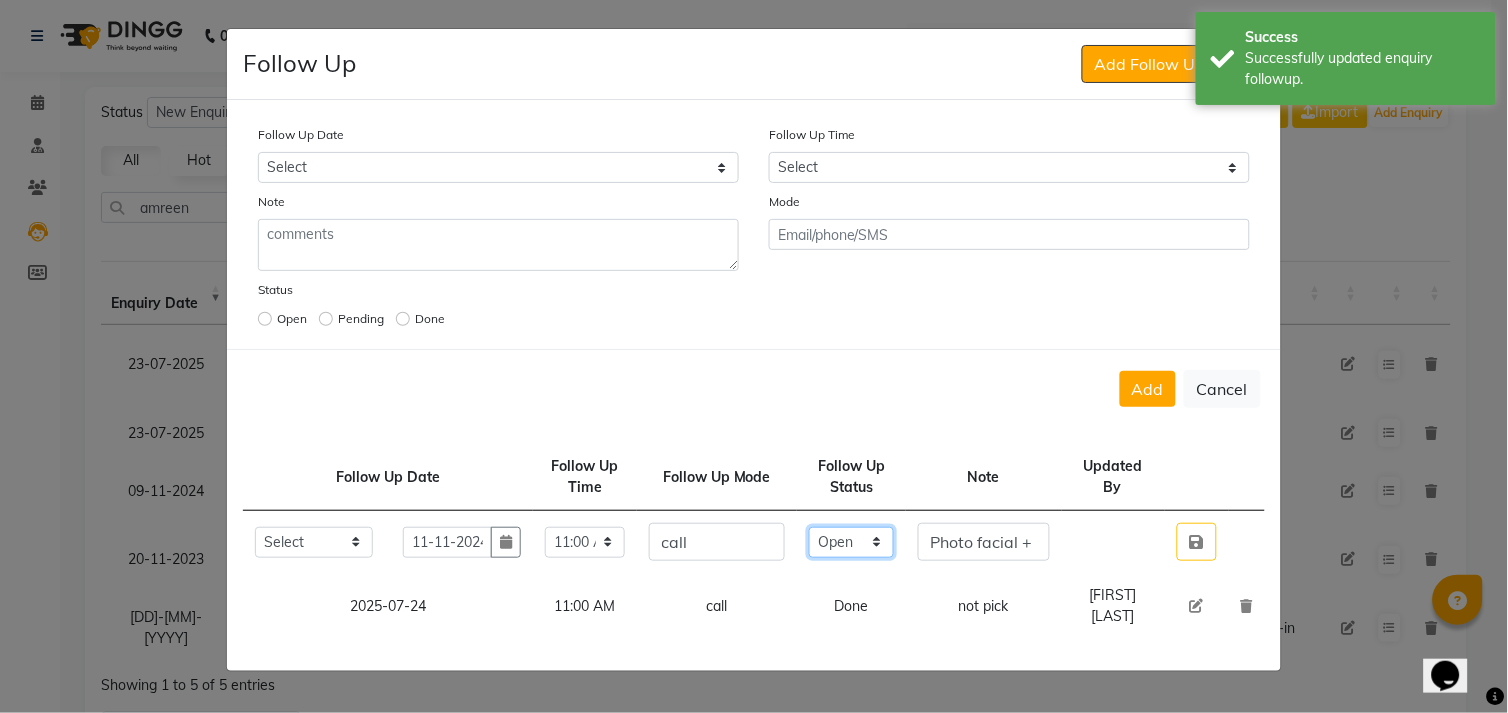 click on "Select Open Pending Done" 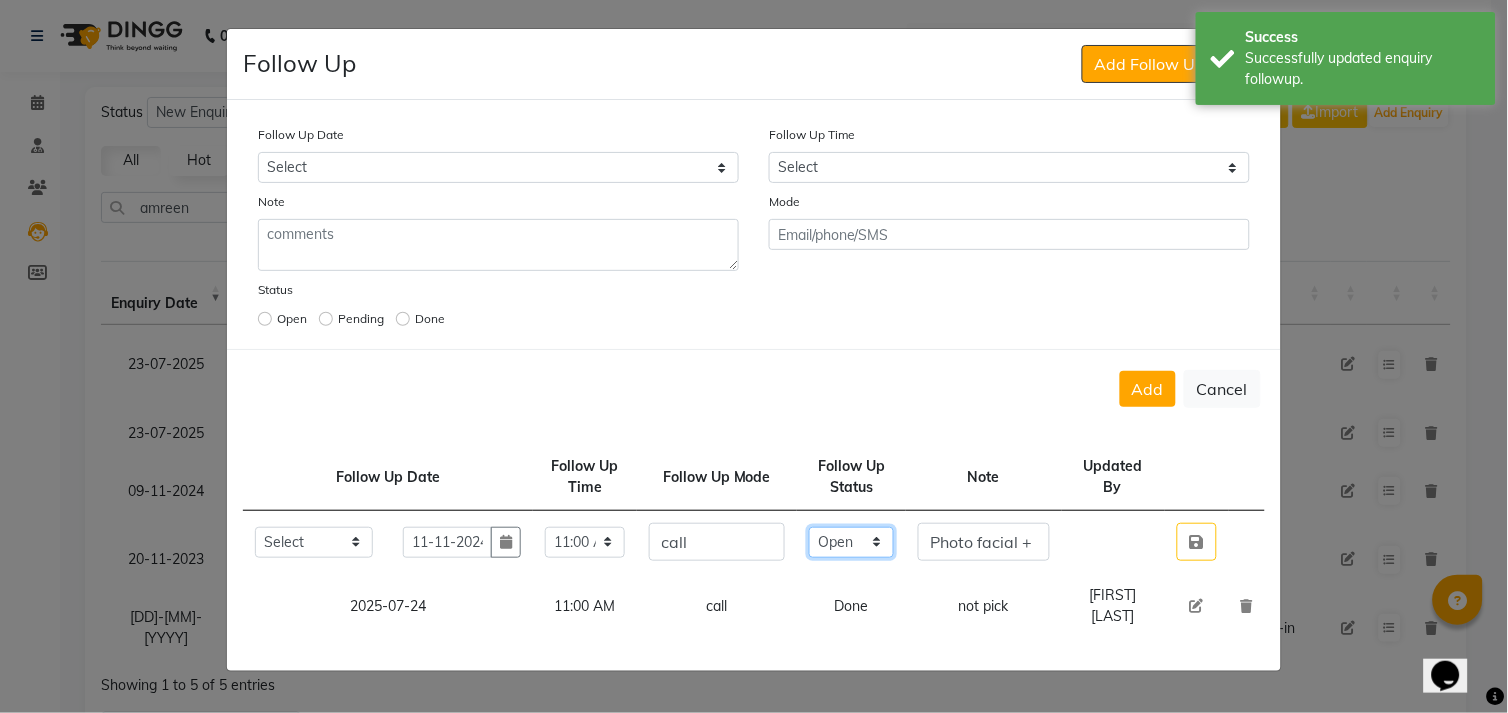 select on "Done" 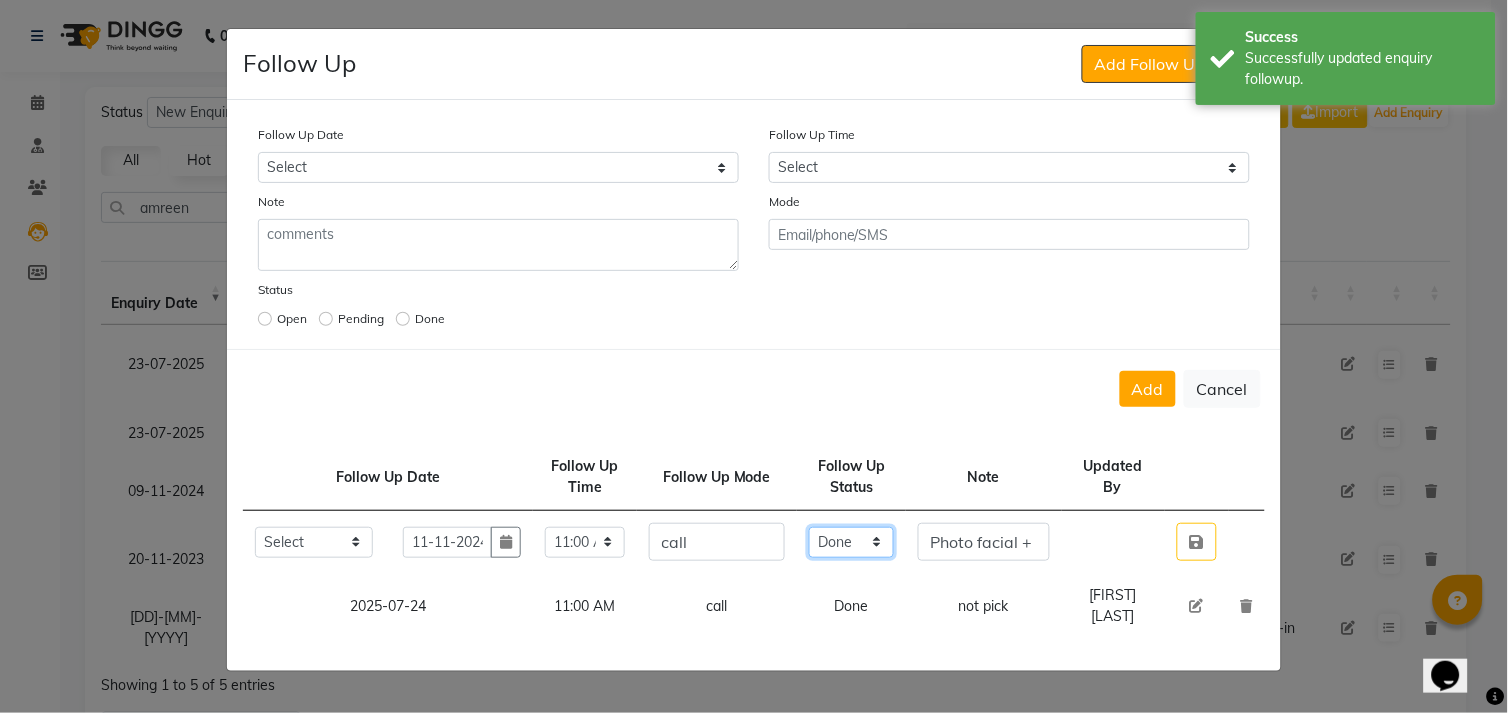 click on "Select Open Pending Done" 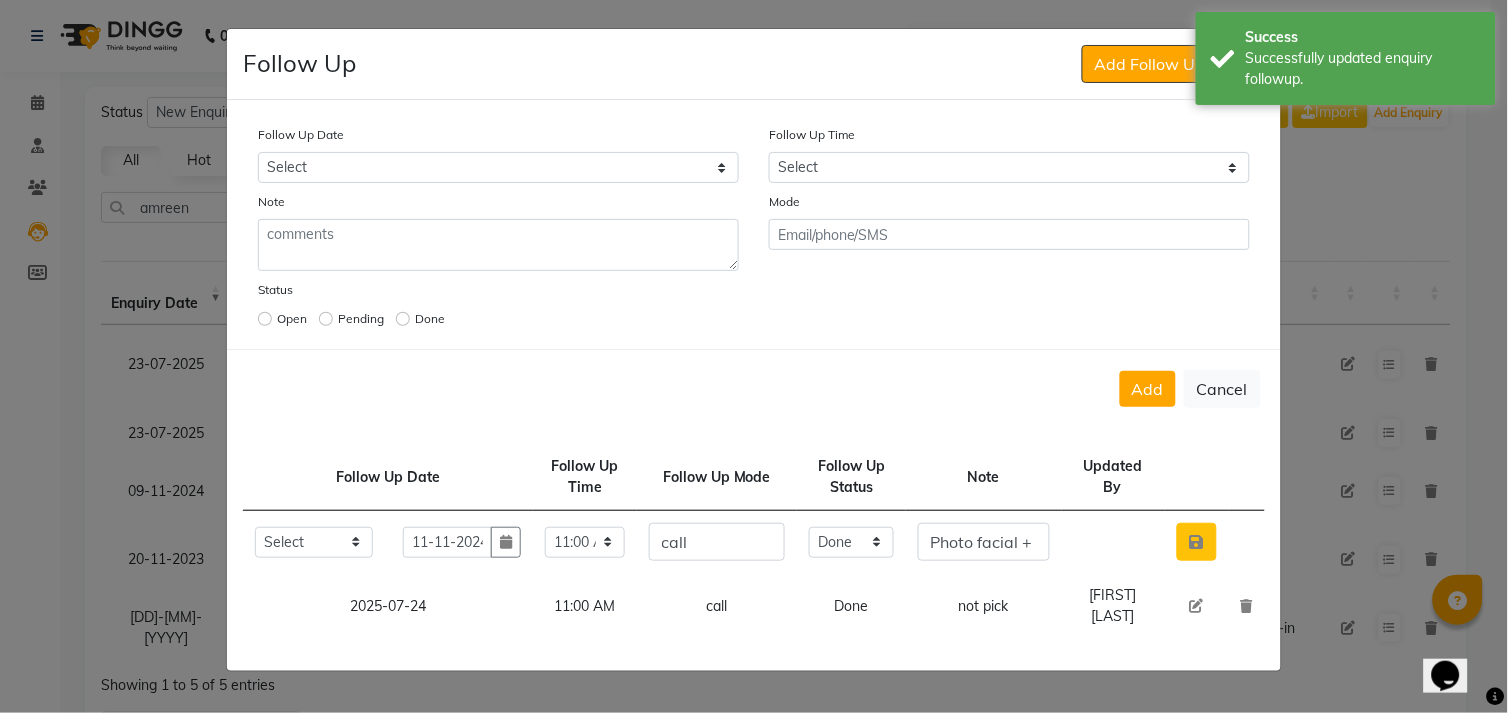 click 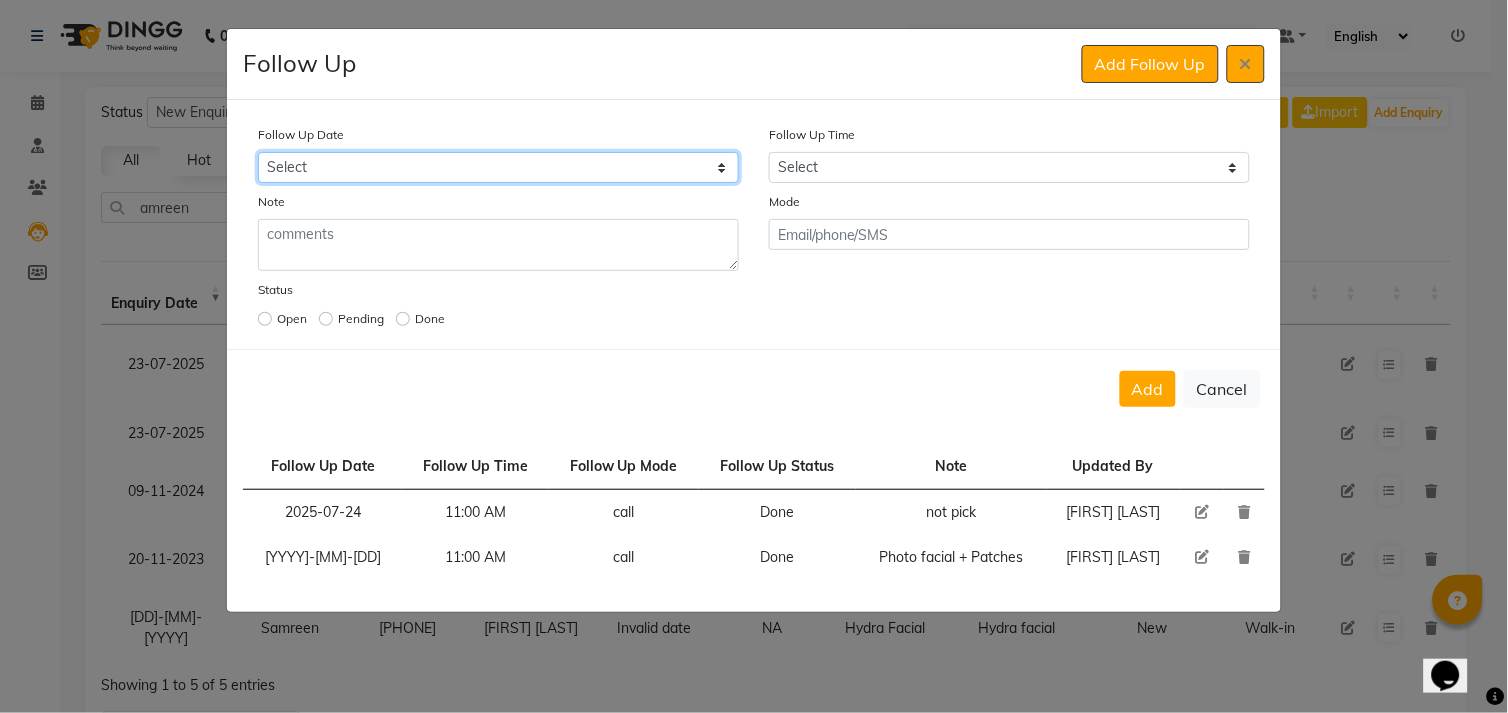 click on "Select Today Tomorrow In 2 days (Monday) In 3 days (Tuesday) In 4 days (Wednesday) In 5 days (Thursday) In 6 days (Friday) In 1 Week (2025-08-09) In 2 Week (2025-08-16) In 1 Month (2025-09-02) In 2 Month (2025-10-02) In 3 Month (2025-11-02)  Custom Date" at bounding box center [498, 167] 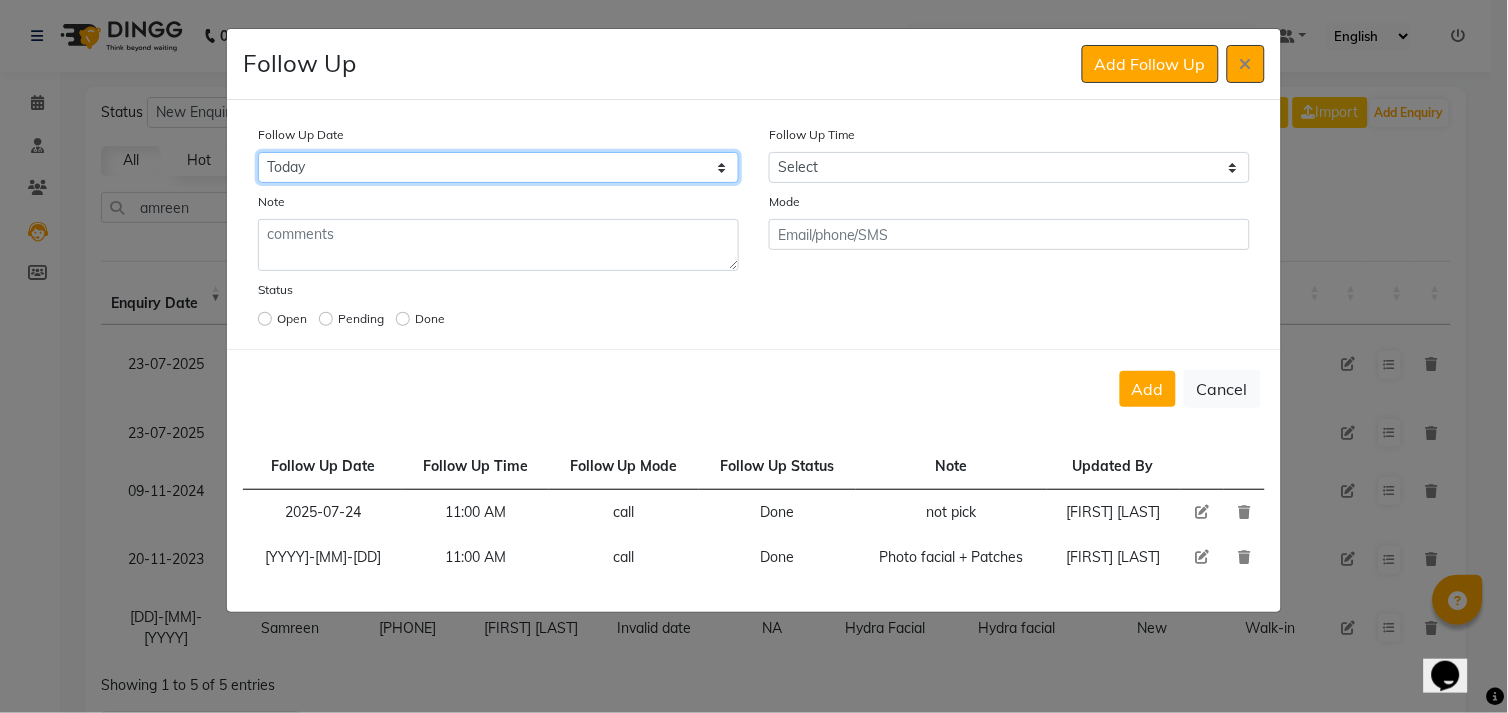 click on "Select Today Tomorrow In 2 days (Monday) In 3 days (Tuesday) In 4 days (Wednesday) In 5 days (Thursday) In 6 days (Friday) In 1 Week (2025-08-09) In 2 Week (2025-08-16) In 1 Month (2025-09-02) In 2 Month (2025-10-02) In 3 Month (2025-11-02)  Custom Date" at bounding box center [498, 167] 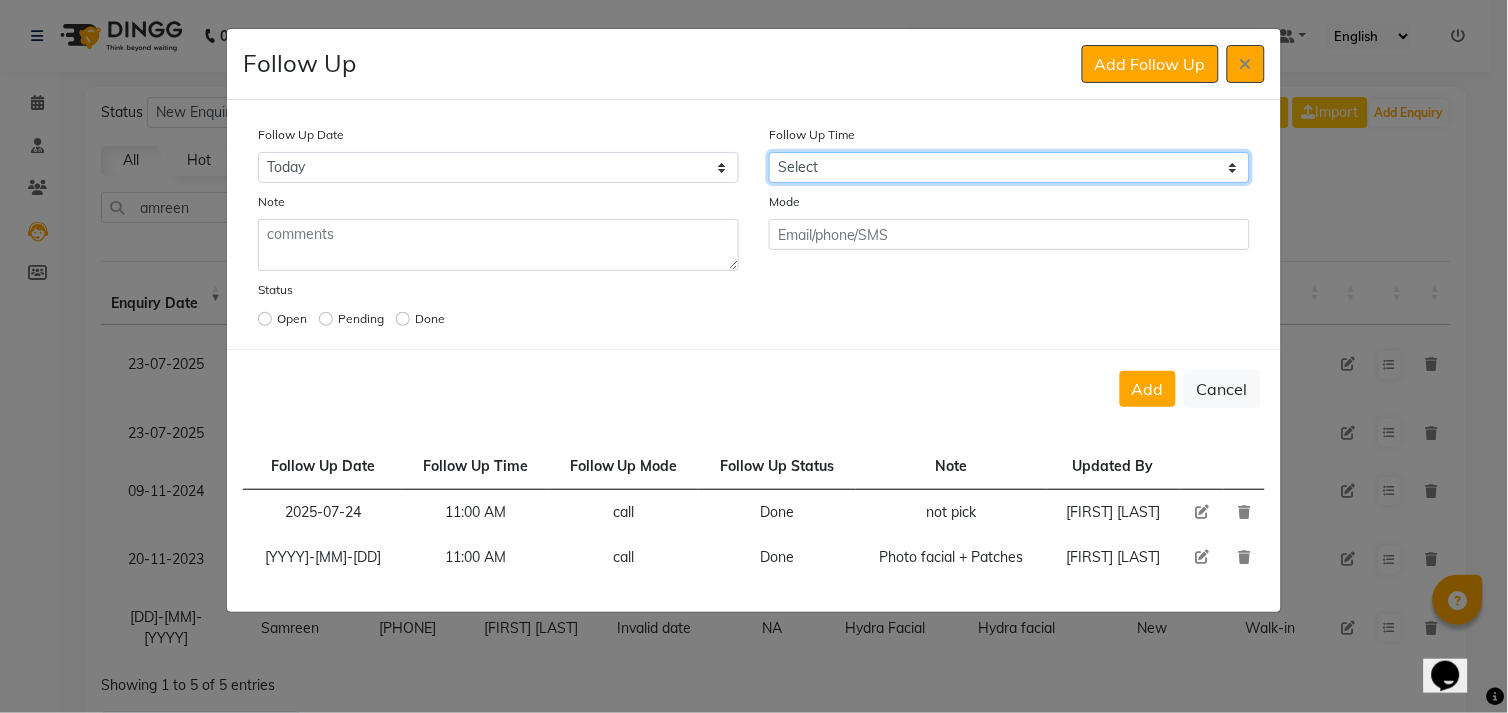 click on "Select 07:00 AM 07:15 AM 07:30 AM 07:45 AM 08:00 AM 08:15 AM 08:30 AM 08:45 AM 09:00 AM 09:15 AM 09:30 AM 09:45 AM 10:00 AM 10:15 AM 10:30 AM 10:45 AM 11:00 AM 11:15 AM 11:30 AM 11:45 AM 12:00 PM 12:15 PM 12:30 PM 12:45 PM 01:00 PM 01:15 PM 01:30 PM 01:45 PM 02:00 PM 02:15 PM 02:30 PM 02:45 PM 03:00 PM 03:15 PM 03:30 PM 03:45 PM 04:00 PM 04:15 PM 04:30 PM 04:45 PM 05:00 PM 05:15 PM 05:30 PM 05:45 PM 06:00 PM 06:15 PM 06:30 PM 06:45 PM 07:00 PM 07:15 PM 07:30 PM 07:45 PM 08:00 PM 08:15 PM 08:30 PM 08:45 PM 09:00 PM 09:15 PM 09:30 PM 09:45 PM 10:00 PM" at bounding box center (1009, 167) 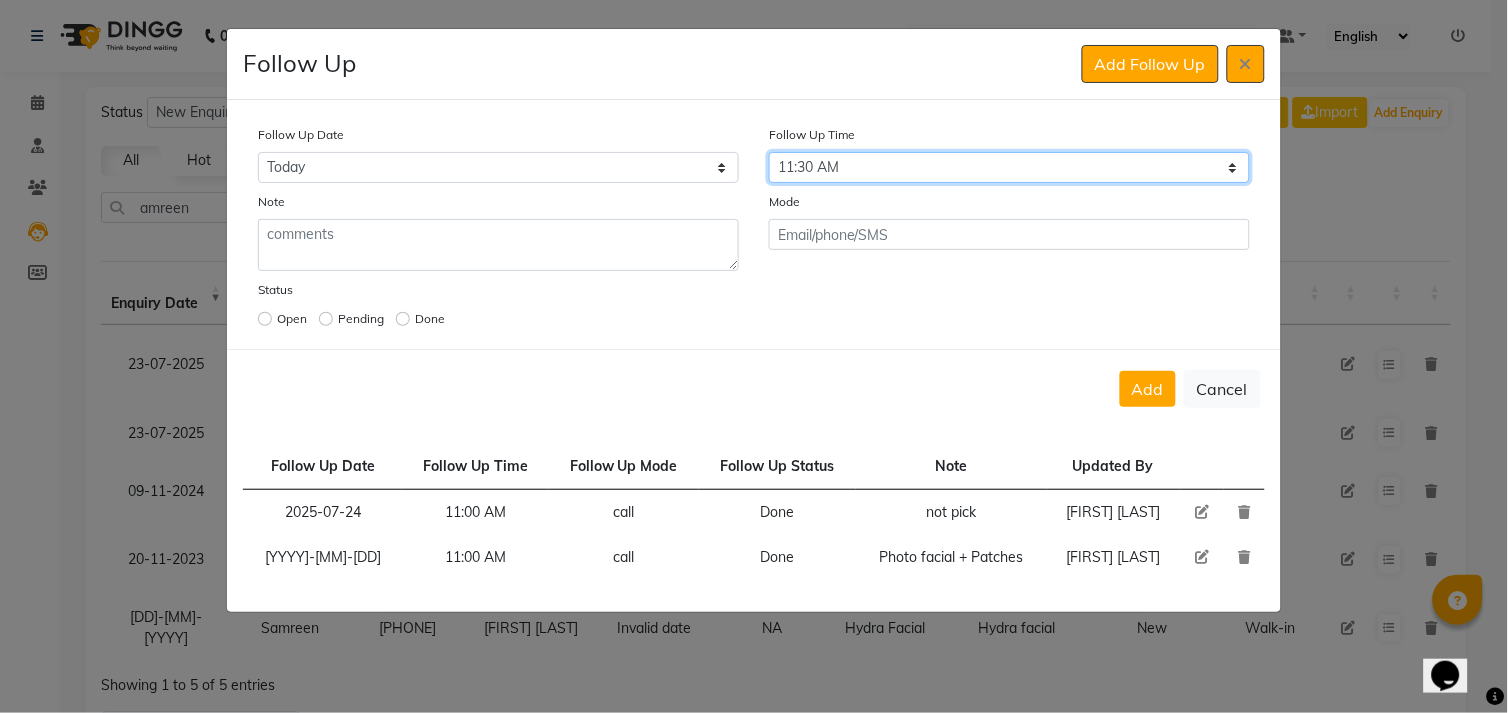 click on "Select 07:00 AM 07:15 AM 07:30 AM 07:45 AM 08:00 AM 08:15 AM 08:30 AM 08:45 AM 09:00 AM 09:15 AM 09:30 AM 09:45 AM 10:00 AM 10:15 AM 10:30 AM 10:45 AM 11:00 AM 11:15 AM 11:30 AM 11:45 AM 12:00 PM 12:15 PM 12:30 PM 12:45 PM 01:00 PM 01:15 PM 01:30 PM 01:45 PM 02:00 PM 02:15 PM 02:30 PM 02:45 PM 03:00 PM 03:15 PM 03:30 PM 03:45 PM 04:00 PM 04:15 PM 04:30 PM 04:45 PM 05:00 PM 05:15 PM 05:30 PM 05:45 PM 06:00 PM 06:15 PM 06:30 PM 06:45 PM 07:00 PM 07:15 PM 07:30 PM 07:45 PM 08:00 PM 08:15 PM 08:30 PM 08:45 PM 09:00 PM 09:15 PM 09:30 PM 09:45 PM 10:00 PM" at bounding box center [1009, 167] 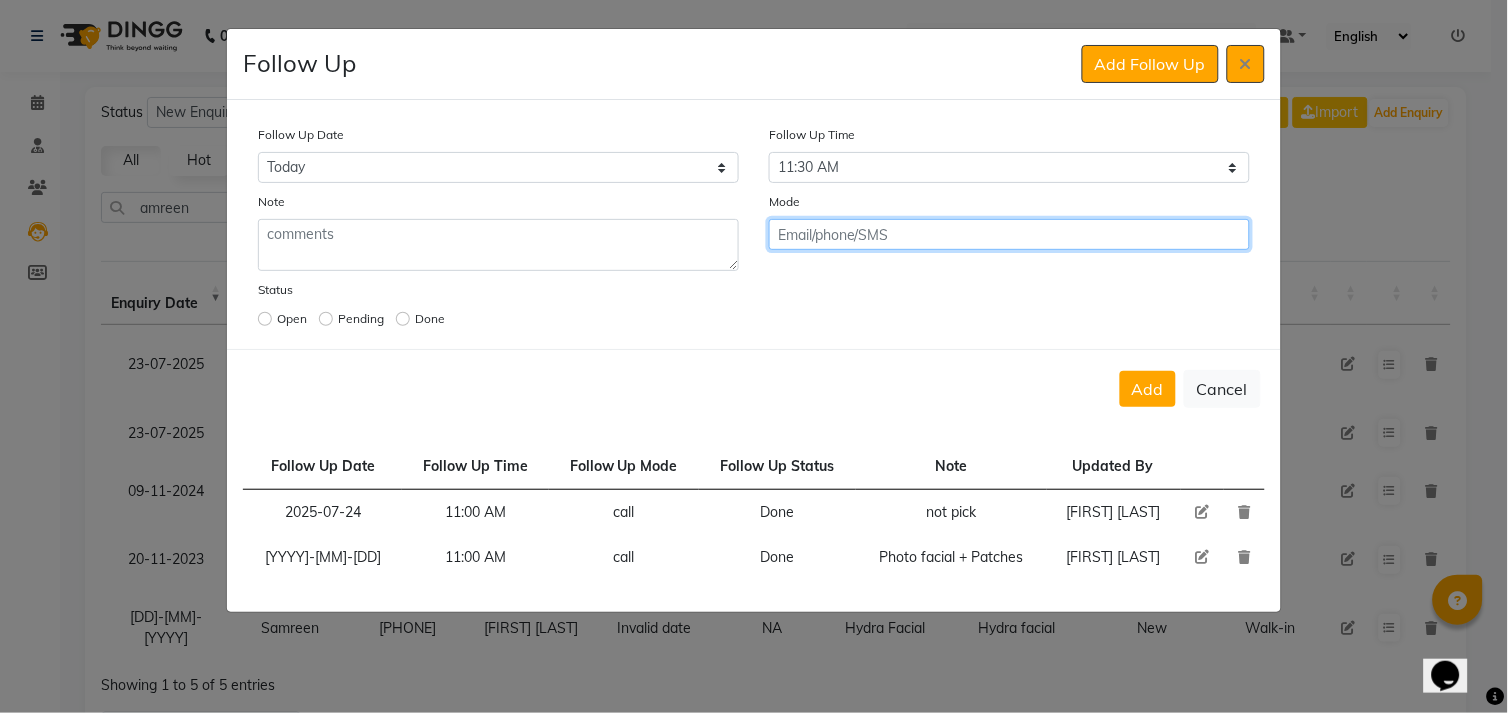click 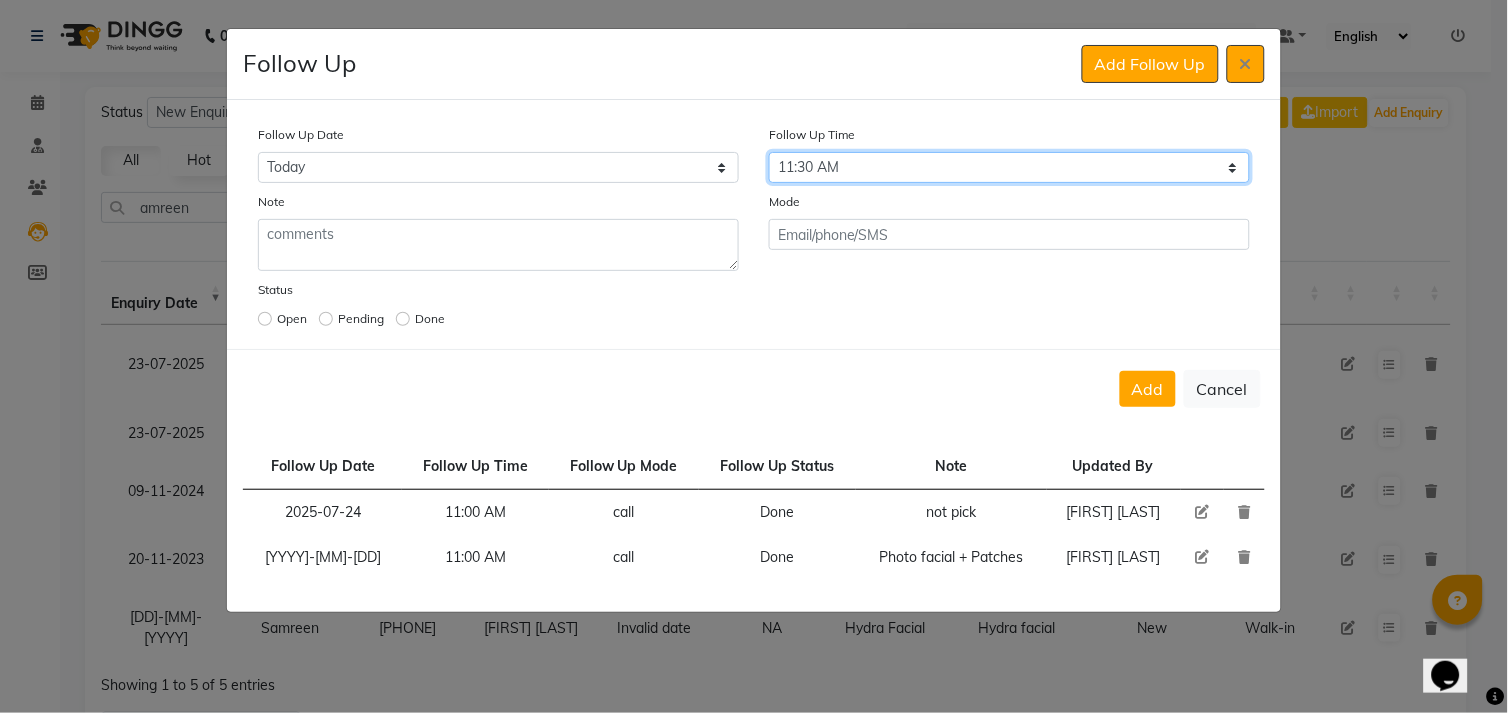 click on "Select 07:00 AM 07:15 AM 07:30 AM 07:45 AM 08:00 AM 08:15 AM 08:30 AM 08:45 AM 09:00 AM 09:15 AM 09:30 AM 09:45 AM 10:00 AM 10:15 AM 10:30 AM 10:45 AM 11:00 AM 11:15 AM 11:30 AM 11:45 AM 12:00 PM 12:15 PM 12:30 PM 12:45 PM 01:00 PM 01:15 PM 01:30 PM 01:45 PM 02:00 PM 02:15 PM 02:30 PM 02:45 PM 03:00 PM 03:15 PM 03:30 PM 03:45 PM 04:00 PM 04:15 PM 04:30 PM 04:45 PM 05:00 PM 05:15 PM 05:30 PM 05:45 PM 06:00 PM 06:15 PM 06:30 PM 06:45 PM 07:00 PM 07:15 PM 07:30 PM 07:45 PM 08:00 PM 08:15 PM 08:30 PM 08:45 PM 09:00 PM 09:15 PM 09:30 PM 09:45 PM 10:00 PM" at bounding box center [1009, 167] 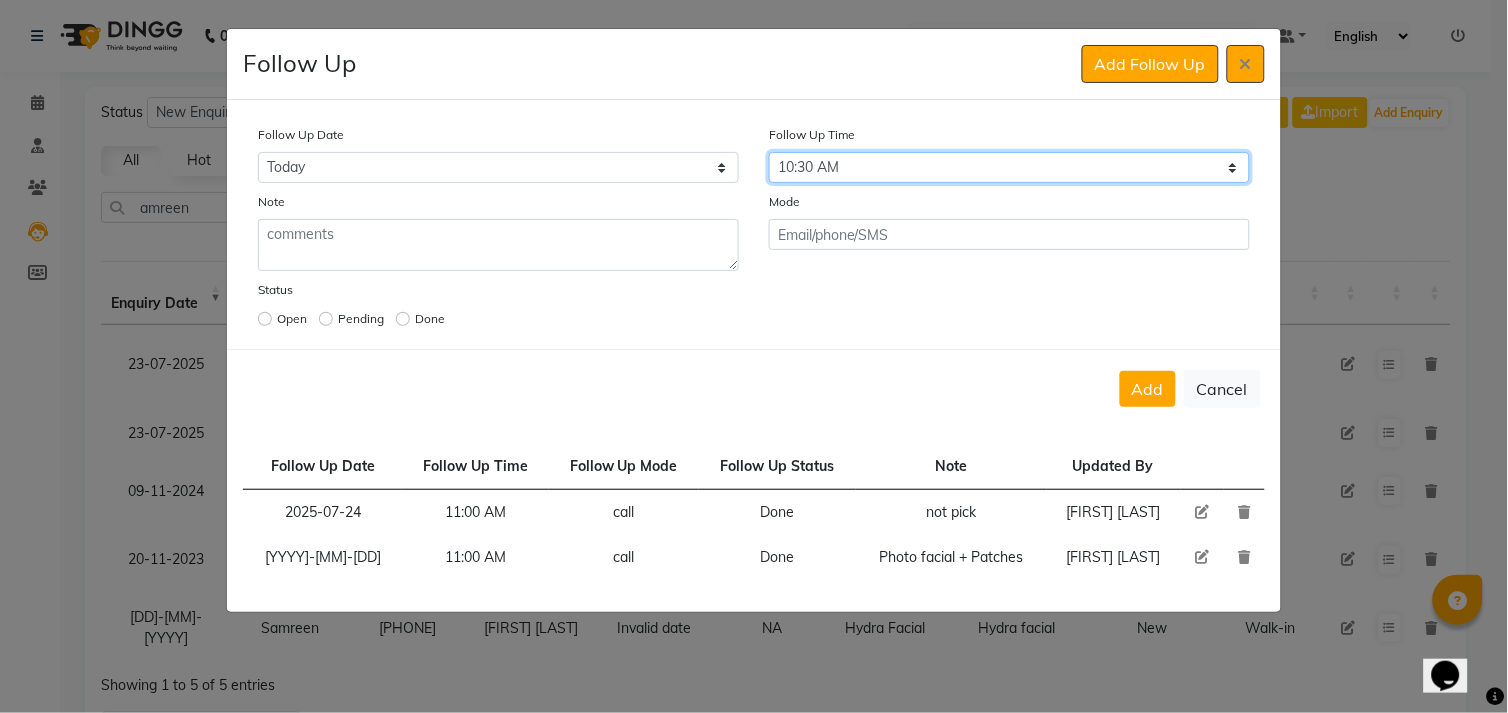 click on "Select 07:00 AM 07:15 AM 07:30 AM 07:45 AM 08:00 AM 08:15 AM 08:30 AM 08:45 AM 09:00 AM 09:15 AM 09:30 AM 09:45 AM 10:00 AM 10:15 AM 10:30 AM 10:45 AM 11:00 AM 11:15 AM 11:30 AM 11:45 AM 12:00 PM 12:15 PM 12:30 PM 12:45 PM 01:00 PM 01:15 PM 01:30 PM 01:45 PM 02:00 PM 02:15 PM 02:30 PM 02:45 PM 03:00 PM 03:15 PM 03:30 PM 03:45 PM 04:00 PM 04:15 PM 04:30 PM 04:45 PM 05:00 PM 05:15 PM 05:30 PM 05:45 PM 06:00 PM 06:15 PM 06:30 PM 06:45 PM 07:00 PM 07:15 PM 07:30 PM 07:45 PM 08:00 PM 08:15 PM 08:30 PM 08:45 PM 09:00 PM 09:15 PM 09:30 PM 09:45 PM 10:00 PM" at bounding box center [1009, 167] 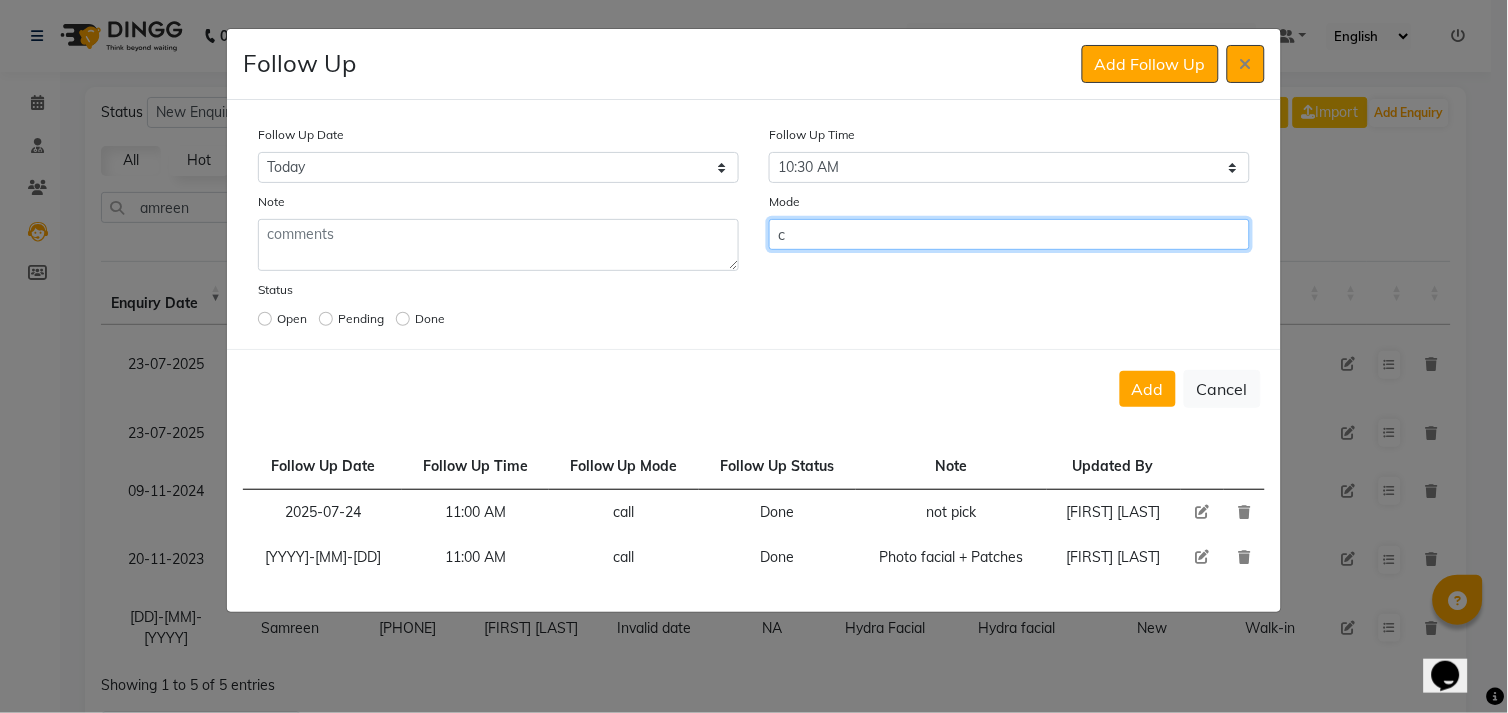 click on "c" 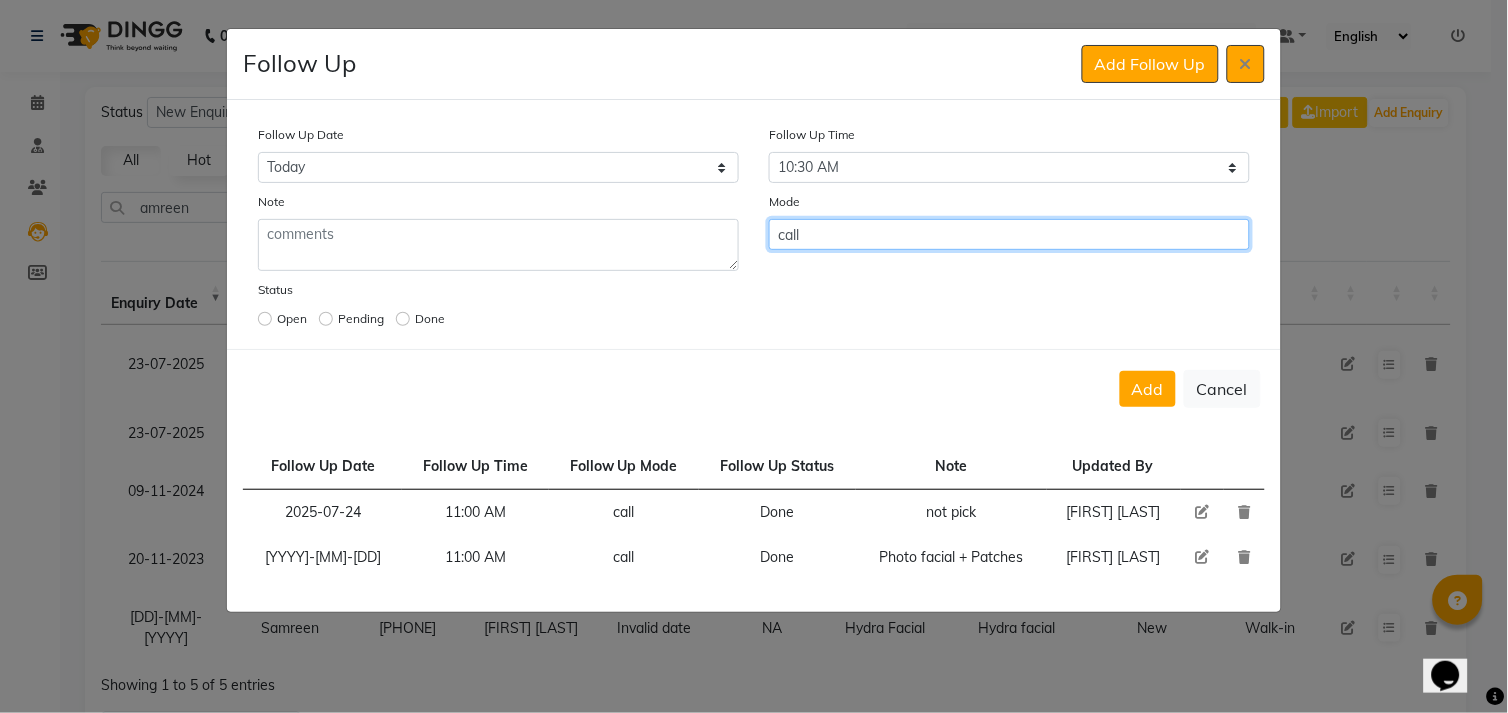 type on "call" 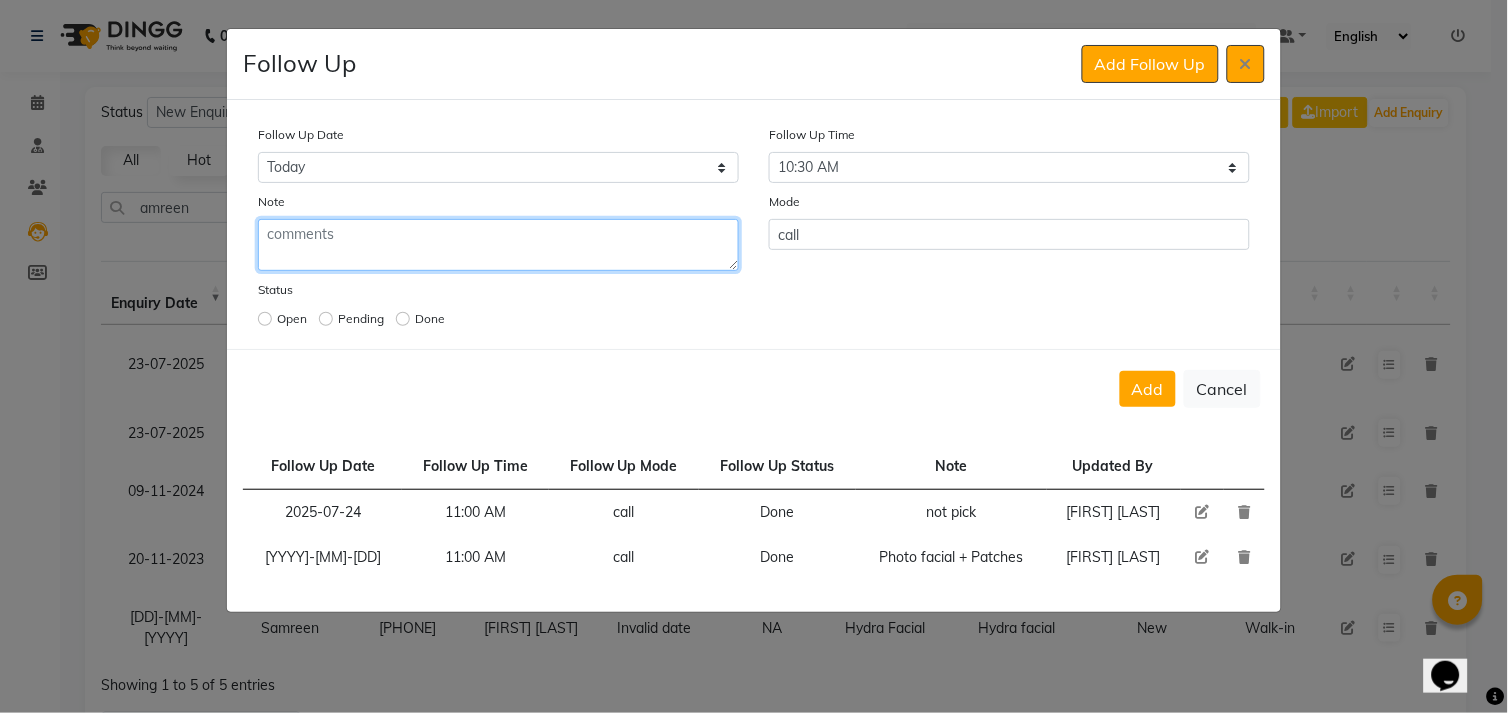 click 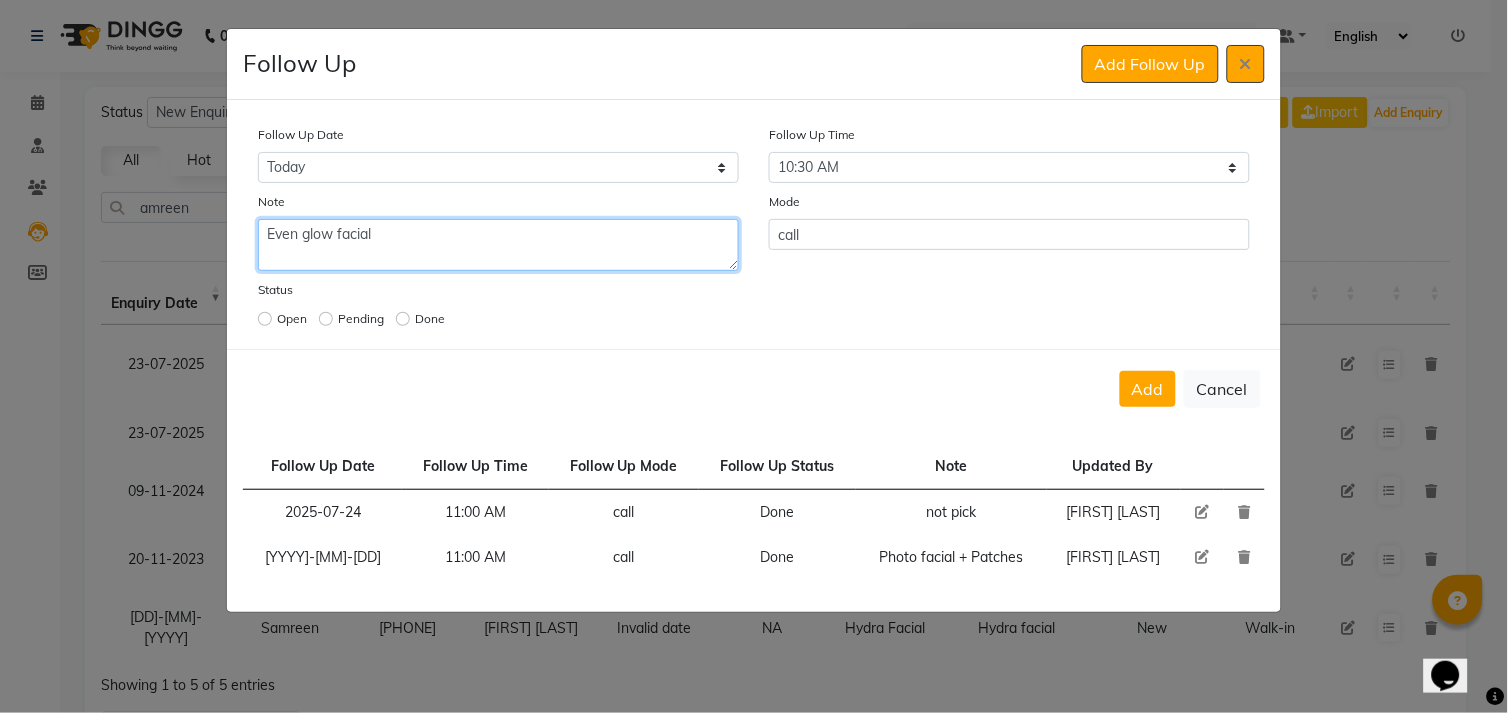 click on "Even glow facial" 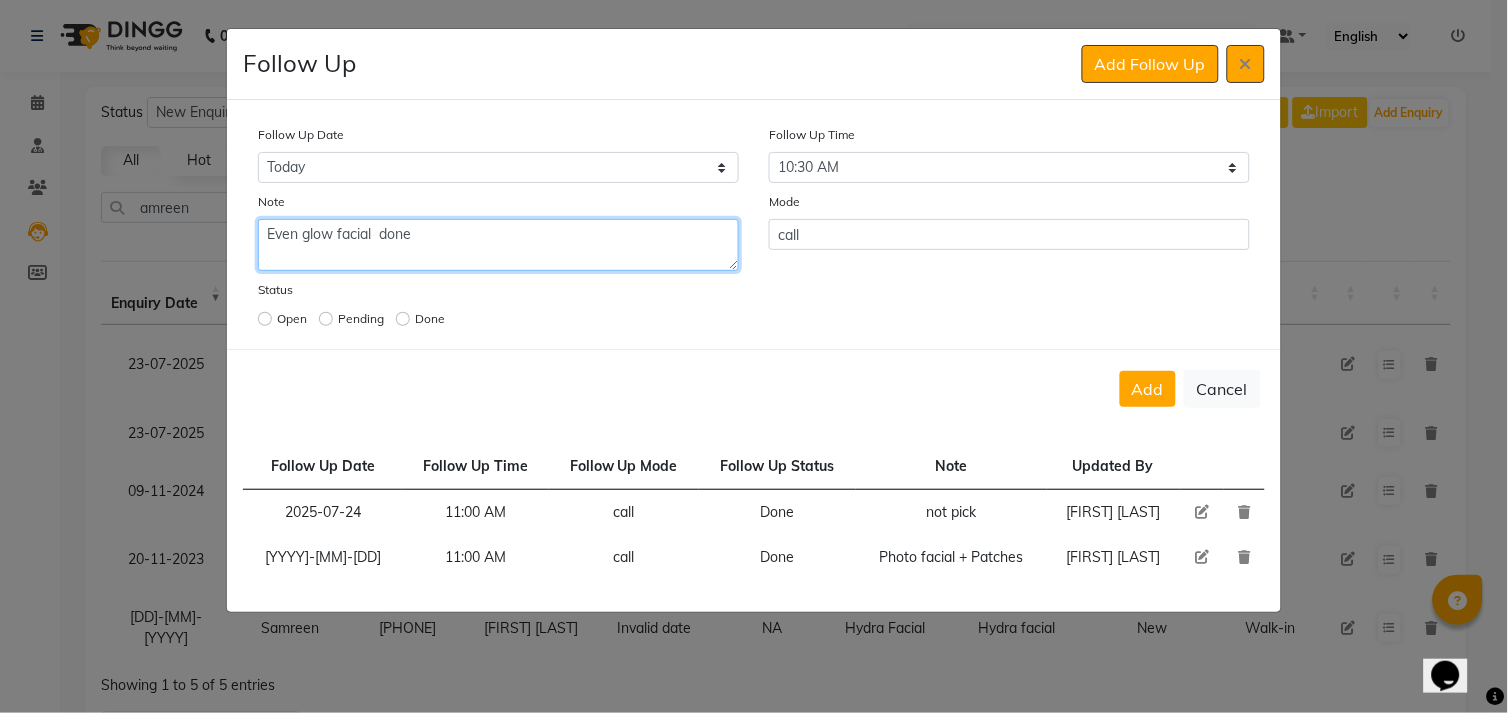 type on "Even glow facial  done" 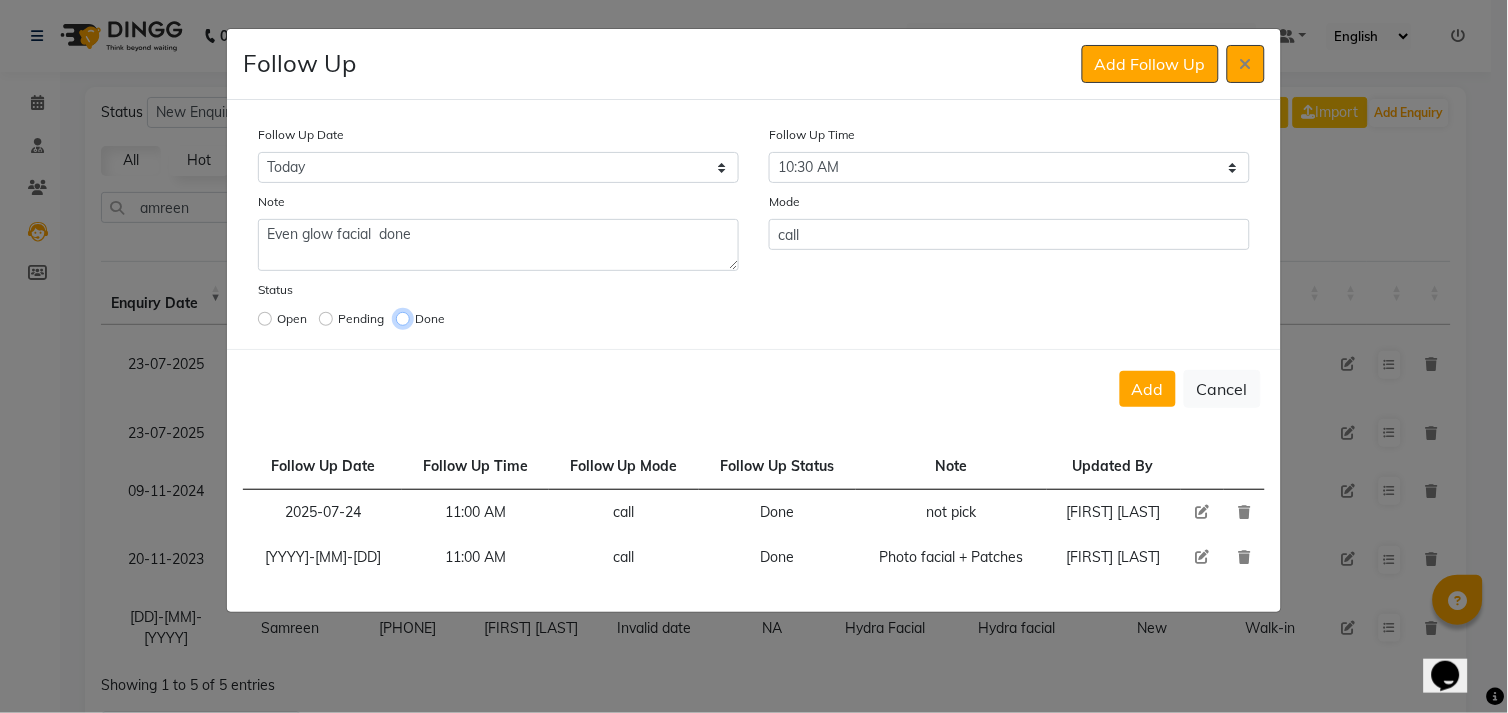 click at bounding box center [403, 319] 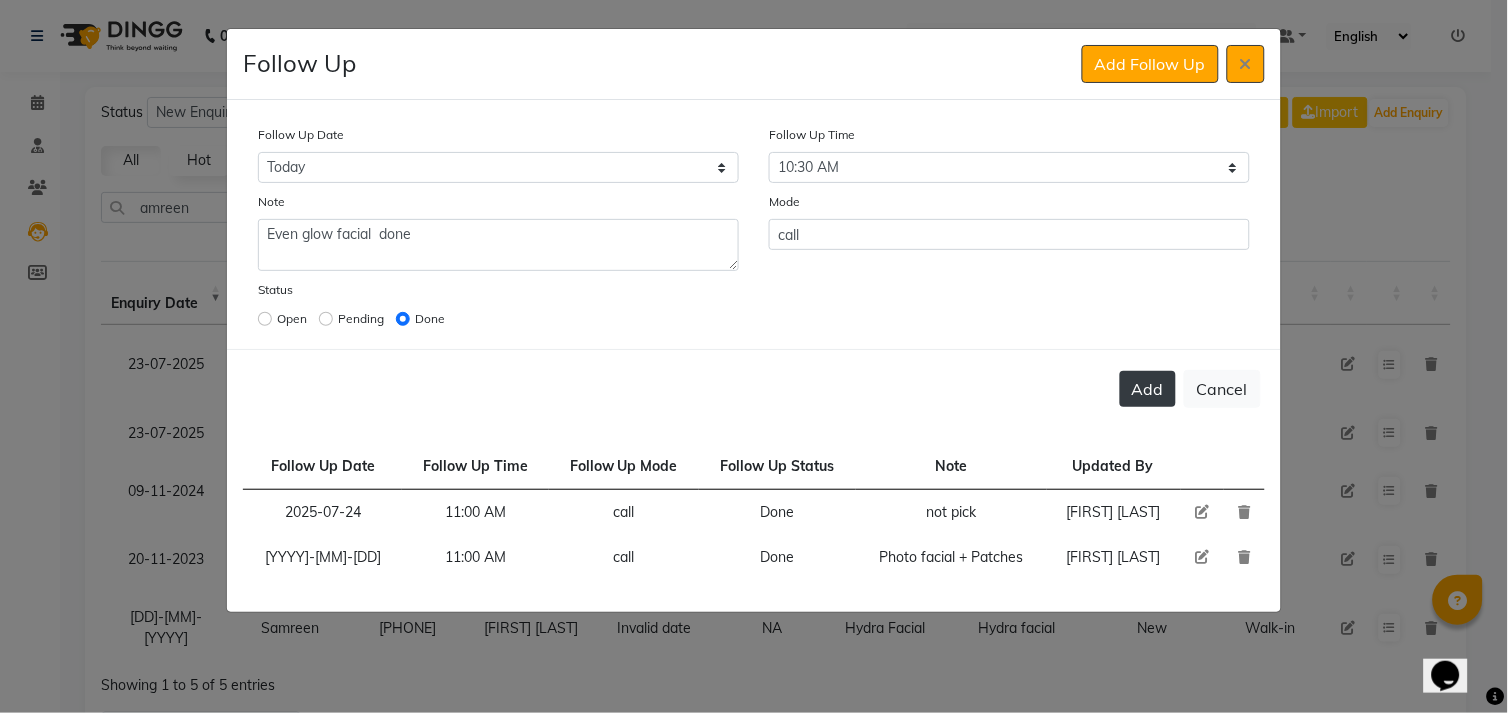 click on "Add" 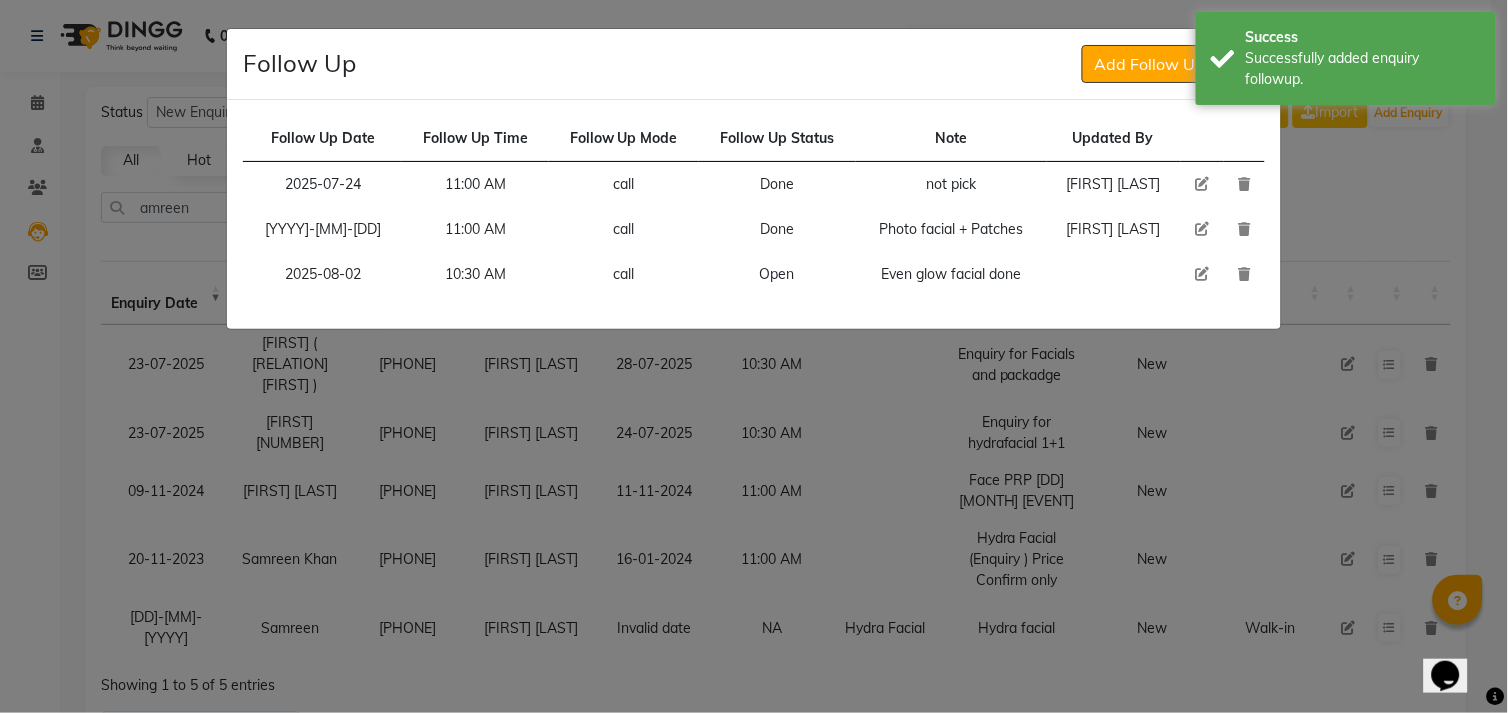 click 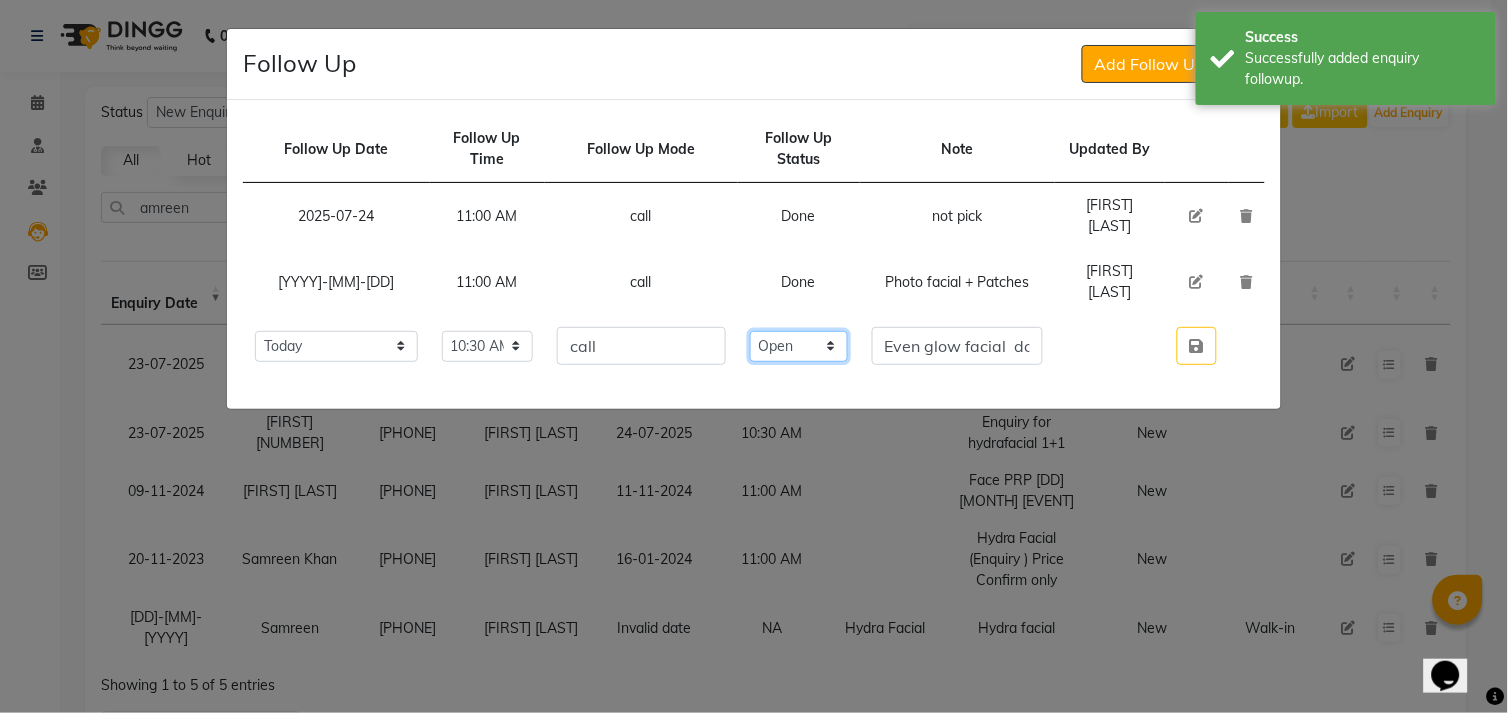 click on "Select Open Pending Done" 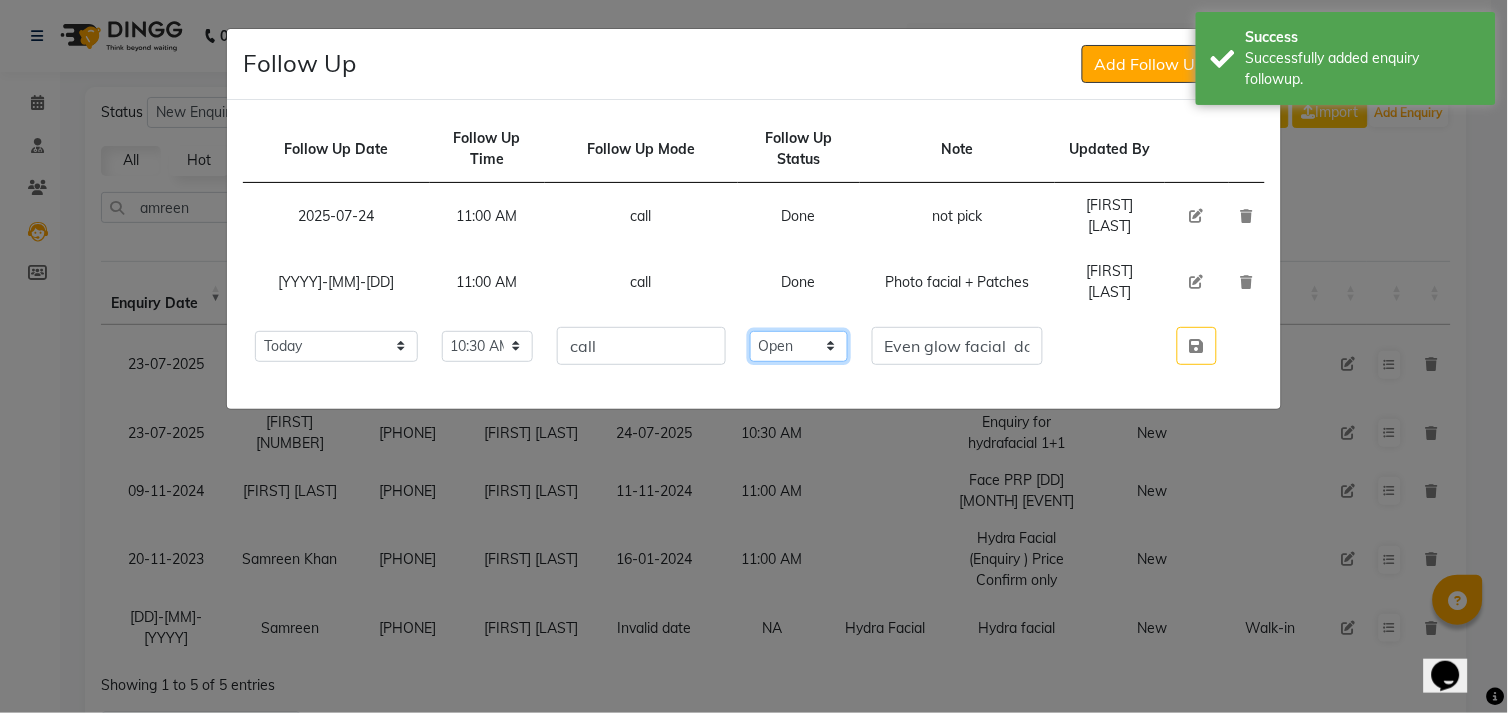 select on "Done" 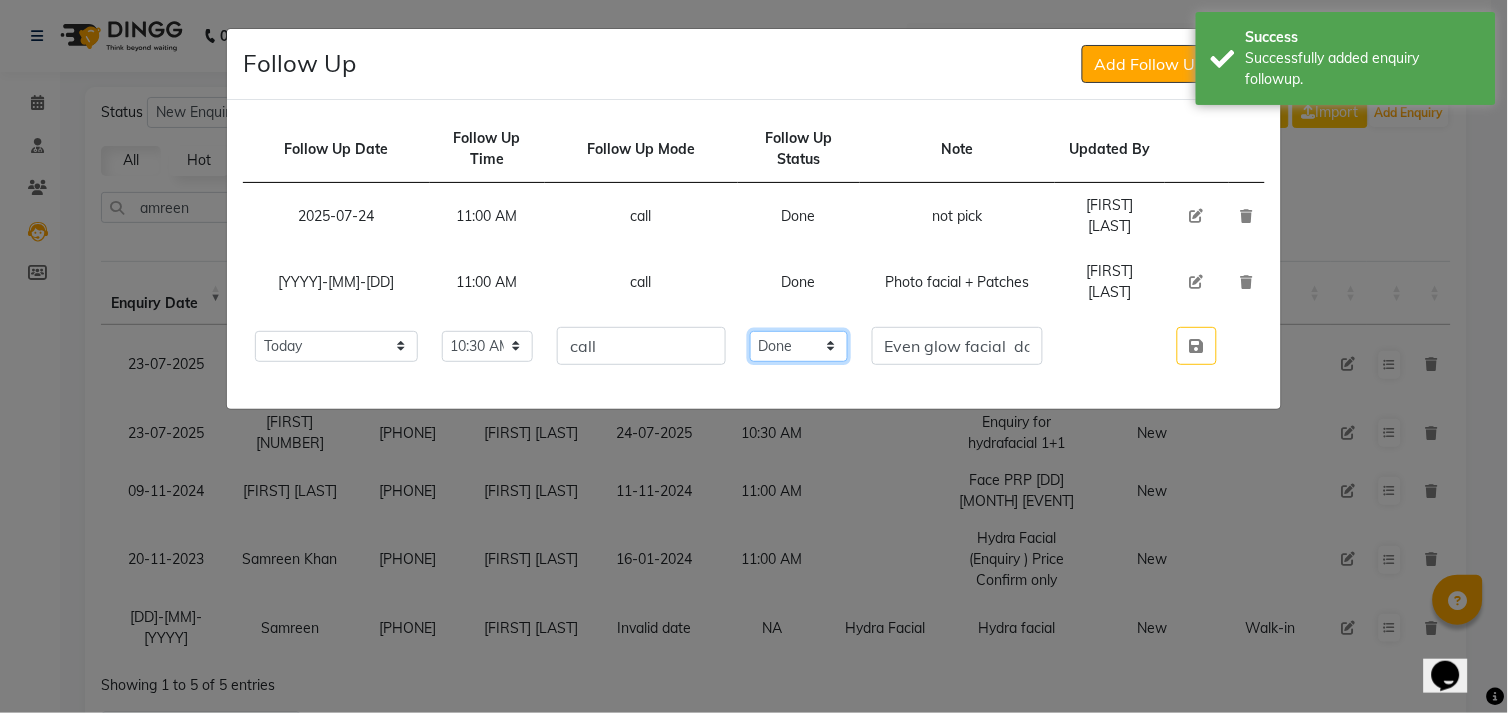 click on "Select Open Pending Done" 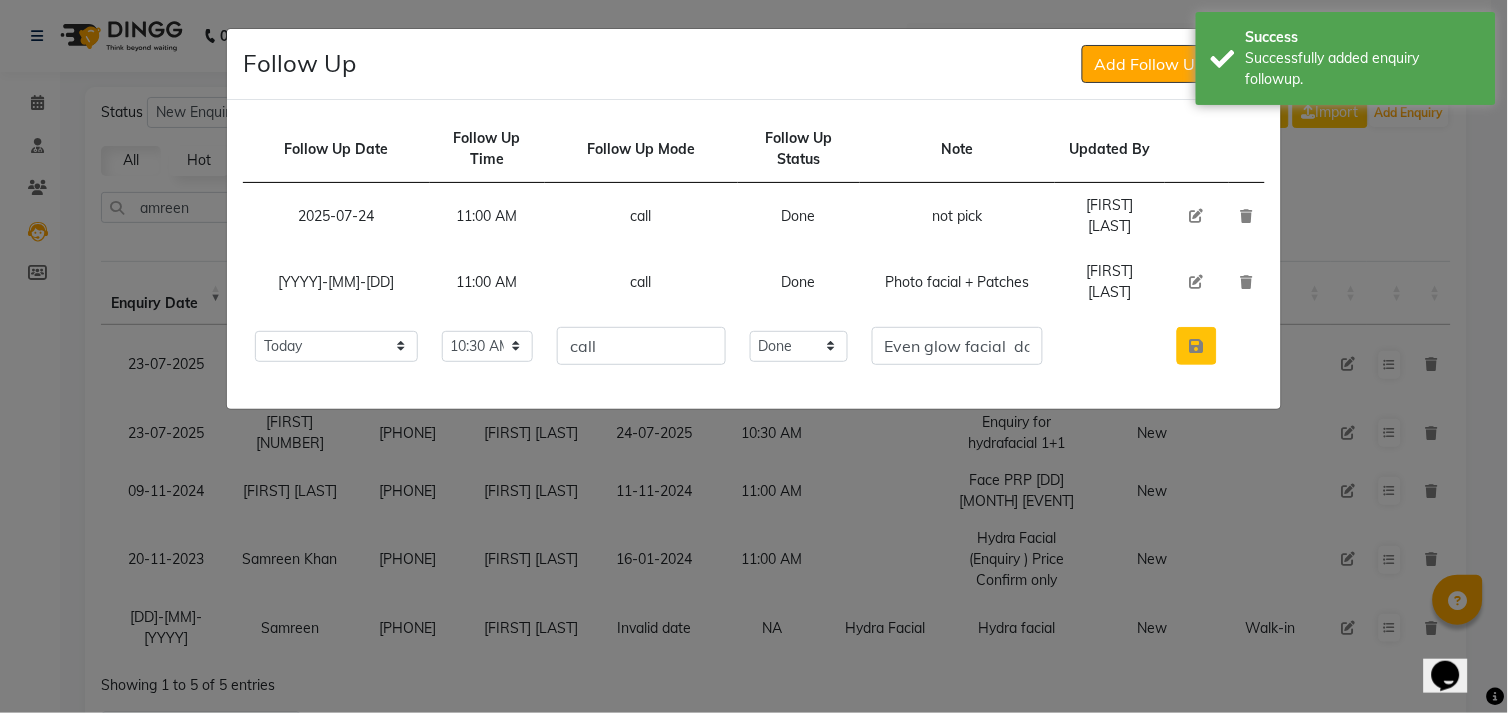 click 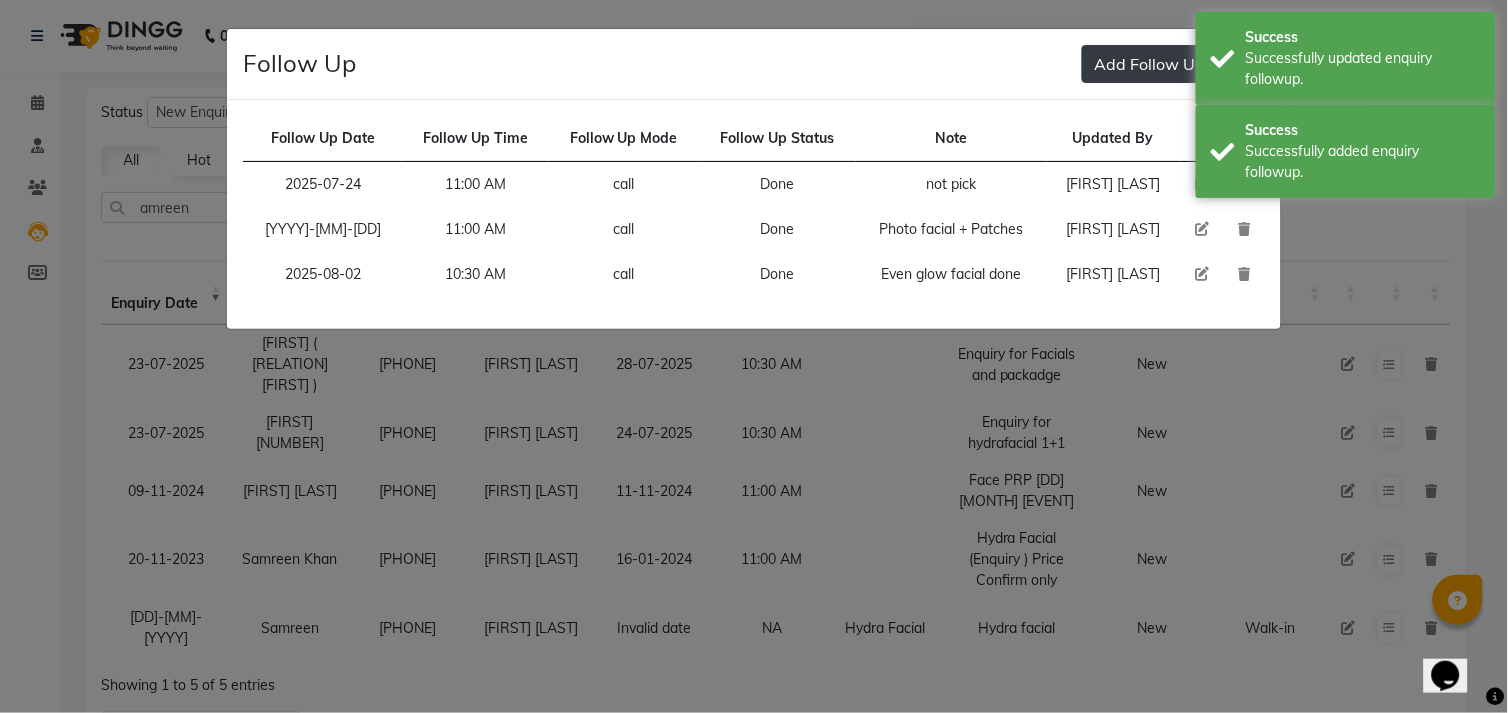 click on "Add Follow Up" 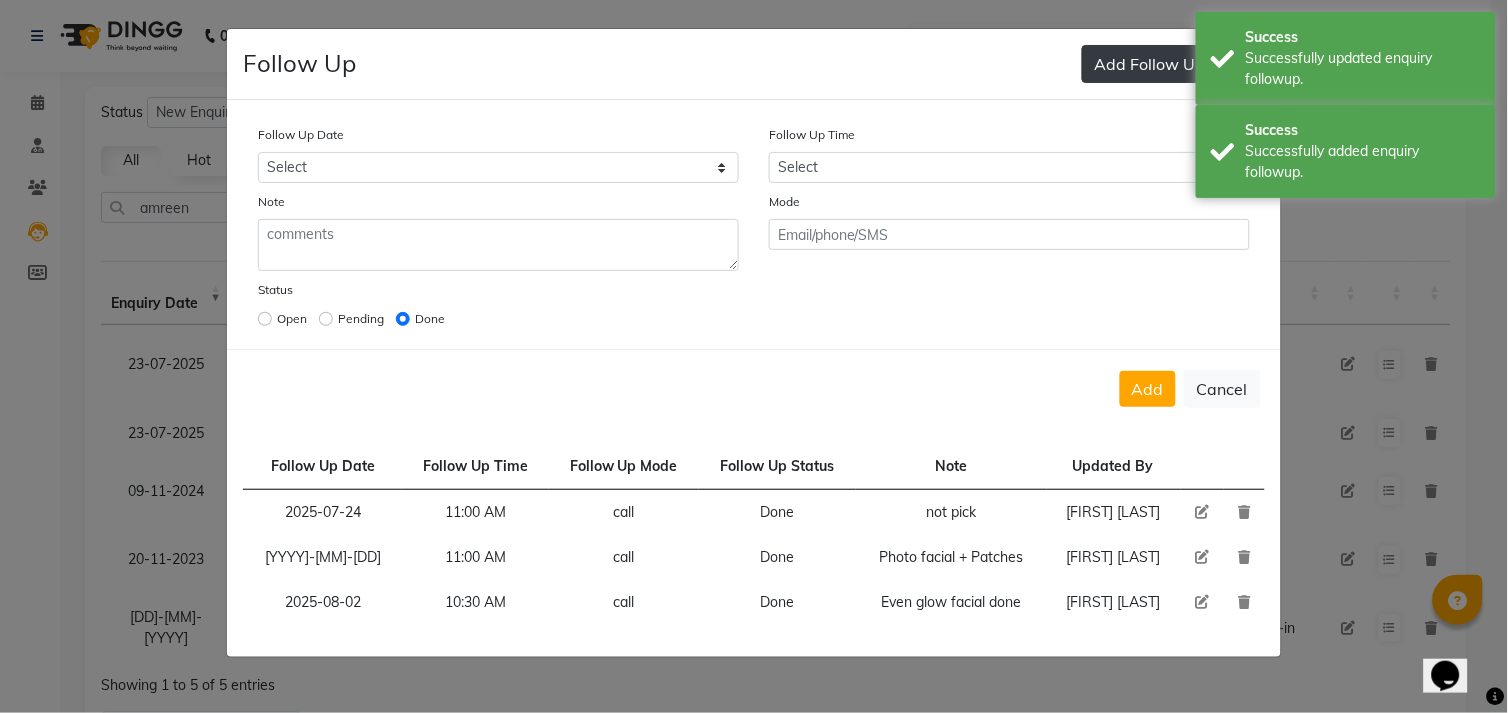 click on "Add Follow Up" 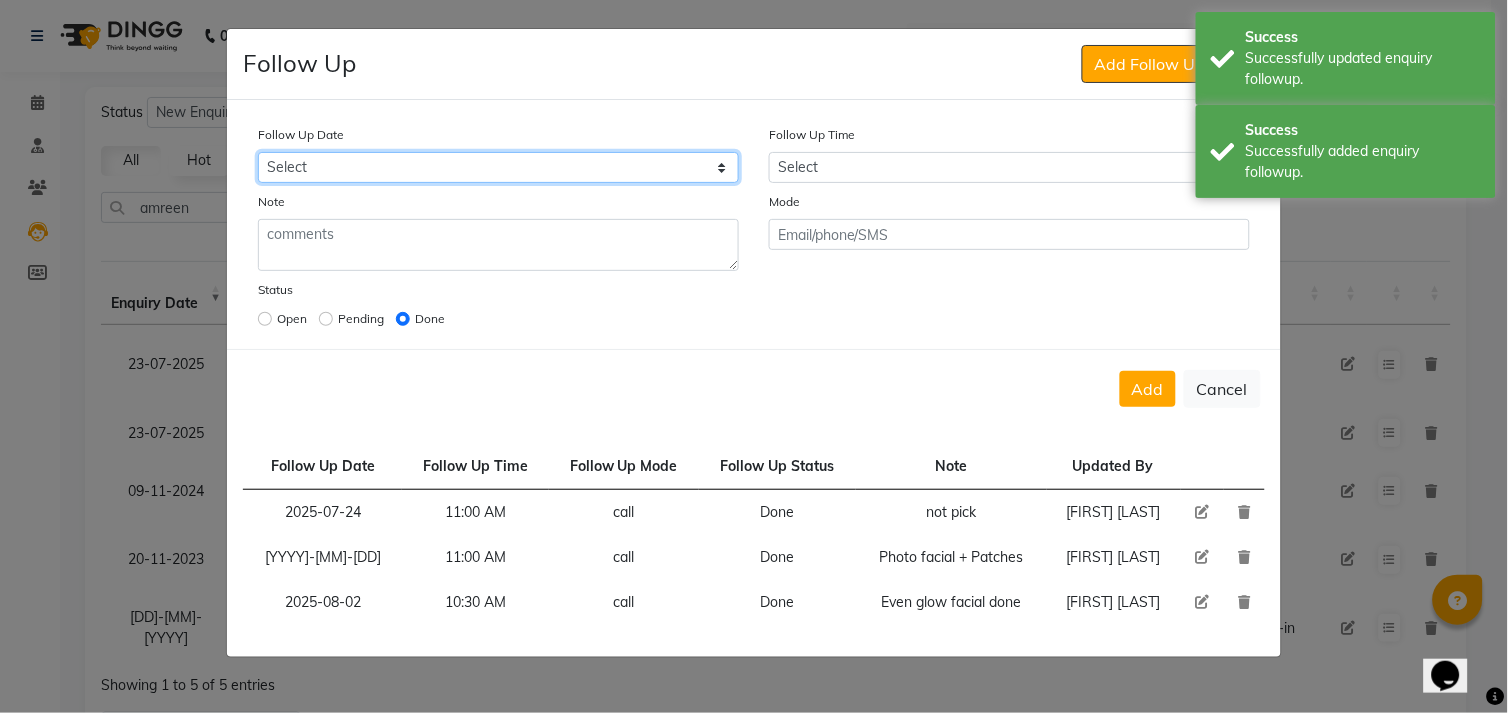 click on "Select Today Tomorrow In 2 days (Monday) In 3 days (Tuesday) In 4 days (Wednesday) In 5 days (Thursday) In 6 days (Friday) In 1 Week (2025-08-09) In 2 Week (2025-08-16) In 1 Month (2025-09-02) In 2 Month (2025-10-02) In 3 Month (2025-11-02)  Custom Date" at bounding box center [498, 167] 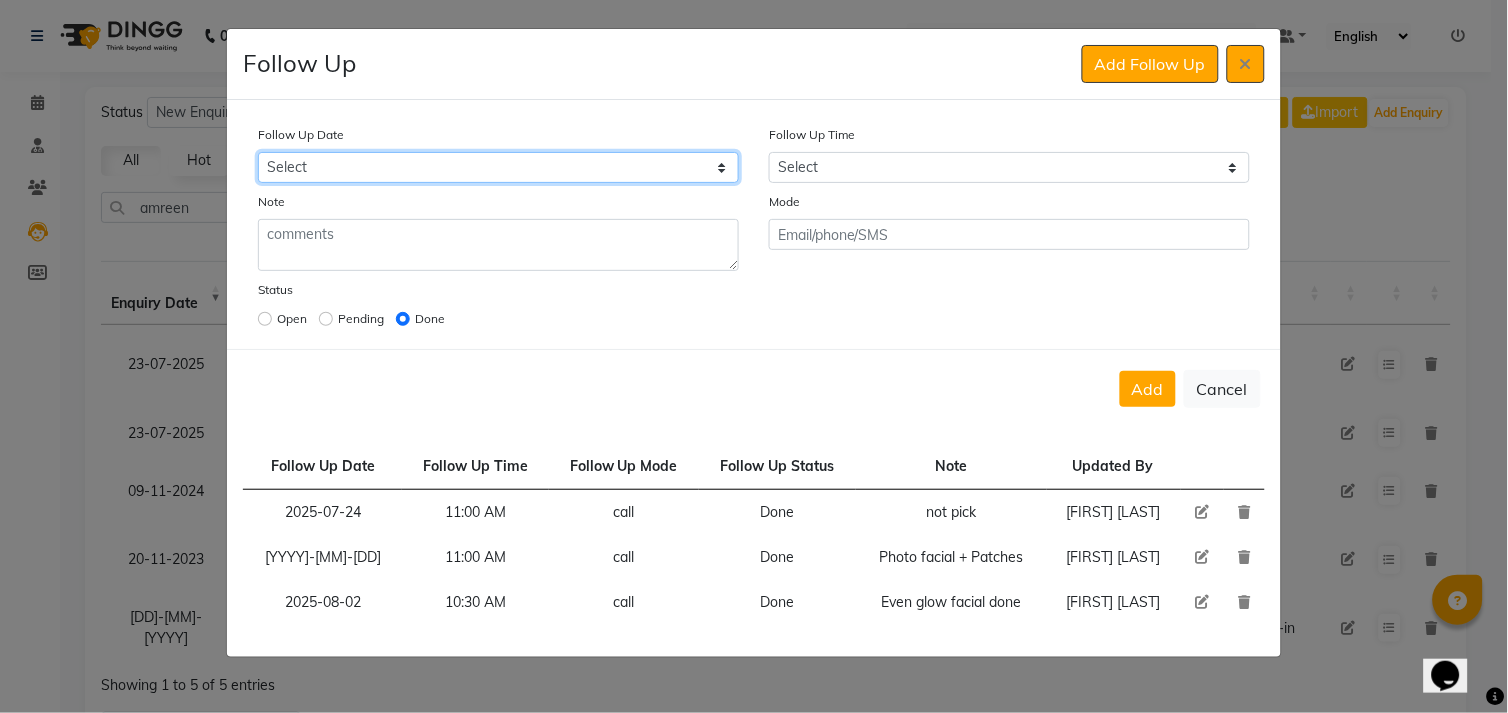 select on "2025-08-08" 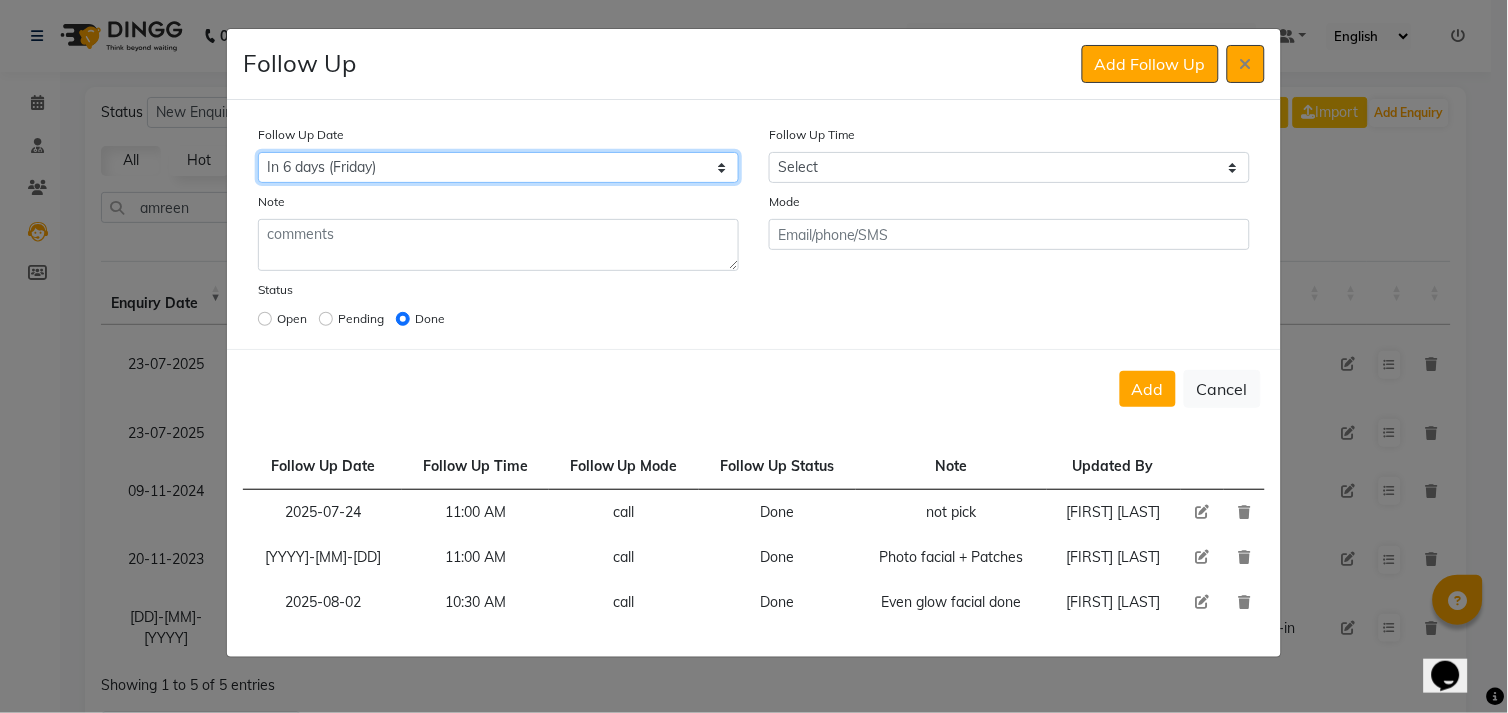 click on "Select Today Tomorrow In 2 days (Monday) In 3 days (Tuesday) In 4 days (Wednesday) In 5 days (Thursday) In 6 days (Friday) In 1 Week (2025-08-09) In 2 Week (2025-08-16) In 1 Month (2025-09-02) In 2 Month (2025-10-02) In 3 Month (2025-11-02)  Custom Date" at bounding box center [498, 167] 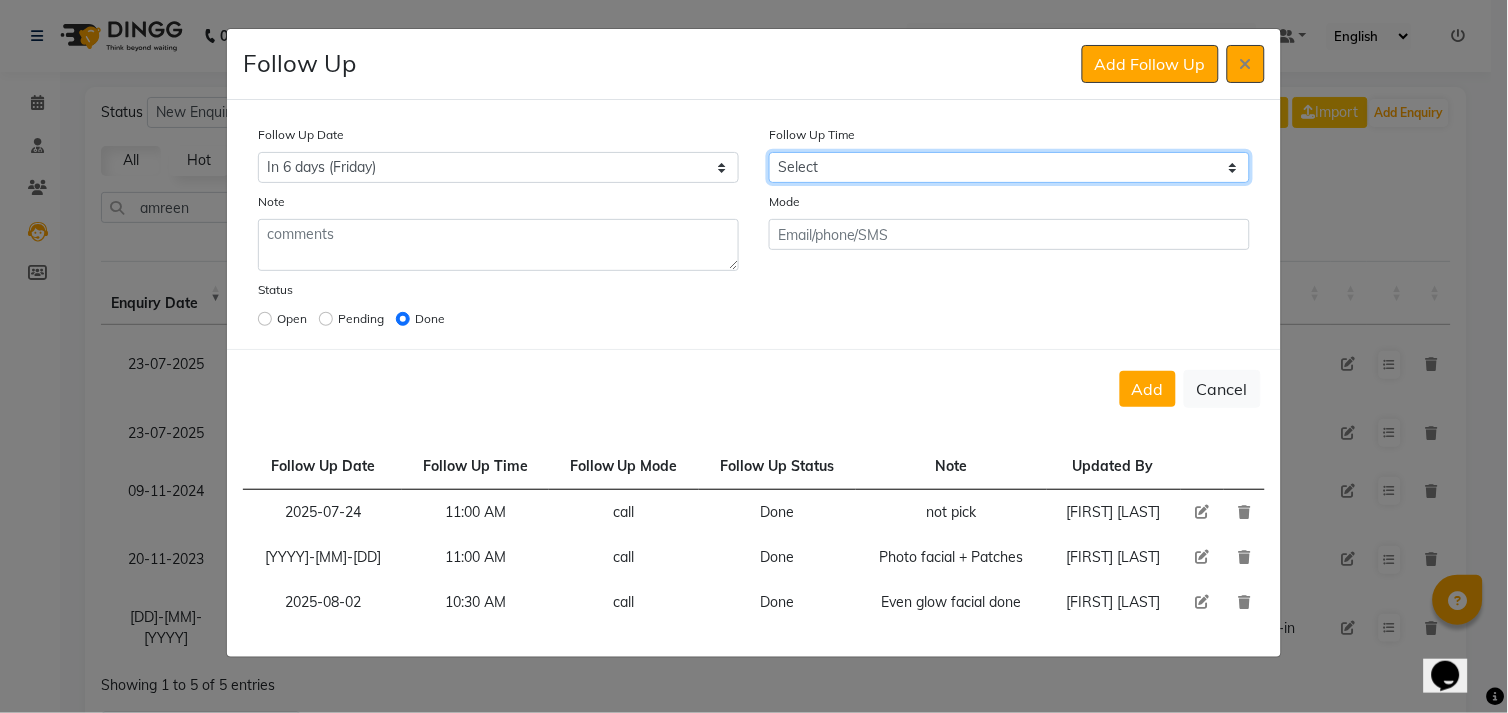 click on "Select 07:00 AM 07:15 AM 07:30 AM 07:45 AM 08:00 AM 08:15 AM 08:30 AM 08:45 AM 09:00 AM 09:15 AM 09:30 AM 09:45 AM 10:00 AM 10:15 AM 10:30 AM 10:45 AM 11:00 AM 11:15 AM 11:30 AM 11:45 AM 12:00 PM 12:15 PM 12:30 PM 12:45 PM 01:00 PM 01:15 PM 01:30 PM 01:45 PM 02:00 PM 02:15 PM 02:30 PM 02:45 PM 03:00 PM 03:15 PM 03:30 PM 03:45 PM 04:00 PM 04:15 PM 04:30 PM 04:45 PM 05:00 PM 05:15 PM 05:30 PM 05:45 PM 06:00 PM 06:15 PM 06:30 PM 06:45 PM 07:00 PM 07:15 PM 07:30 PM 07:45 PM 08:00 PM 08:15 PM 08:30 PM 08:45 PM 09:00 PM 09:15 PM 09:30 PM 09:45 PM 10:00 PM" at bounding box center [1009, 167] 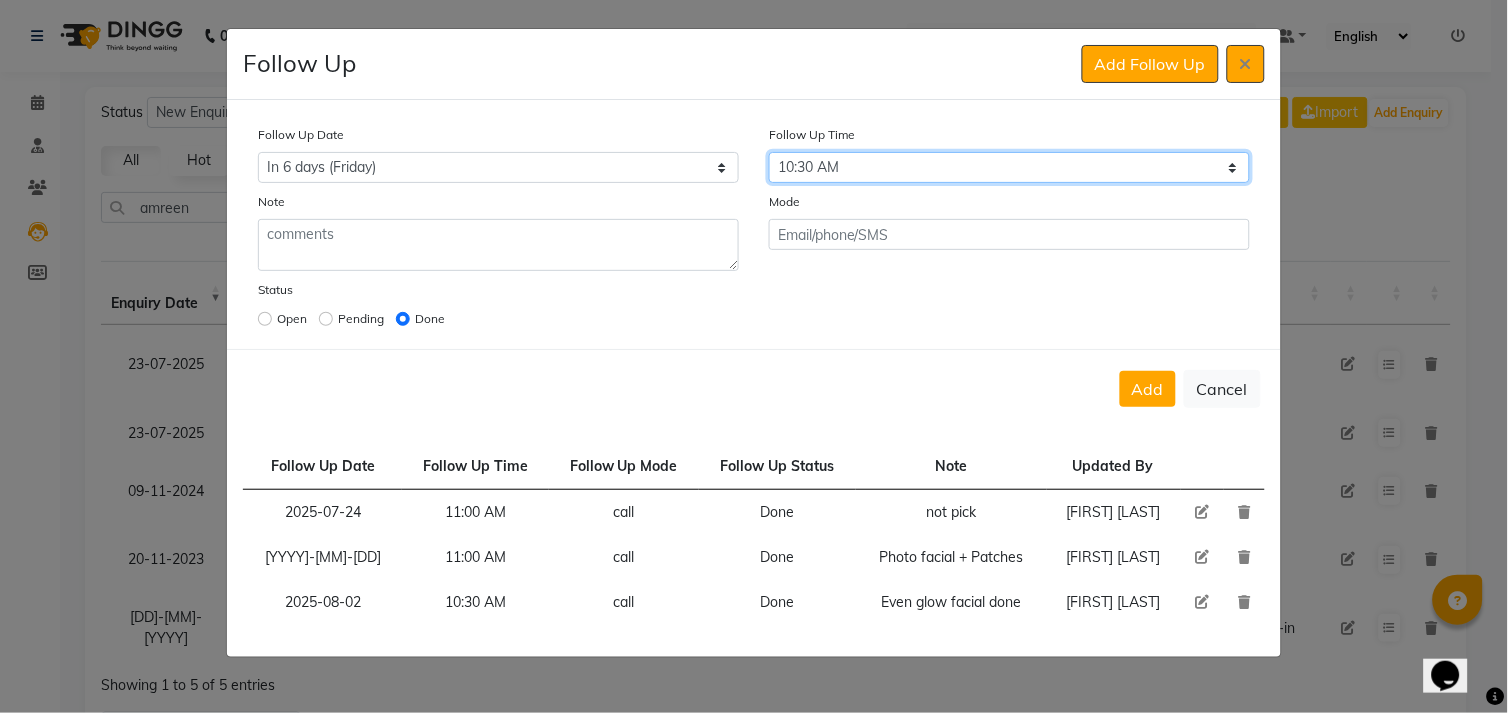 click on "Select 07:00 AM 07:15 AM 07:30 AM 07:45 AM 08:00 AM 08:15 AM 08:30 AM 08:45 AM 09:00 AM 09:15 AM 09:30 AM 09:45 AM 10:00 AM 10:15 AM 10:30 AM 10:45 AM 11:00 AM 11:15 AM 11:30 AM 11:45 AM 12:00 PM 12:15 PM 12:30 PM 12:45 PM 01:00 PM 01:15 PM 01:30 PM 01:45 PM 02:00 PM 02:15 PM 02:30 PM 02:45 PM 03:00 PM 03:15 PM 03:30 PM 03:45 PM 04:00 PM 04:15 PM 04:30 PM 04:45 PM 05:00 PM 05:15 PM 05:30 PM 05:45 PM 06:00 PM 06:15 PM 06:30 PM 06:45 PM 07:00 PM 07:15 PM 07:30 PM 07:45 PM 08:00 PM 08:15 PM 08:30 PM 08:45 PM 09:00 PM 09:15 PM 09:30 PM 09:45 PM 10:00 PM" at bounding box center [1009, 167] 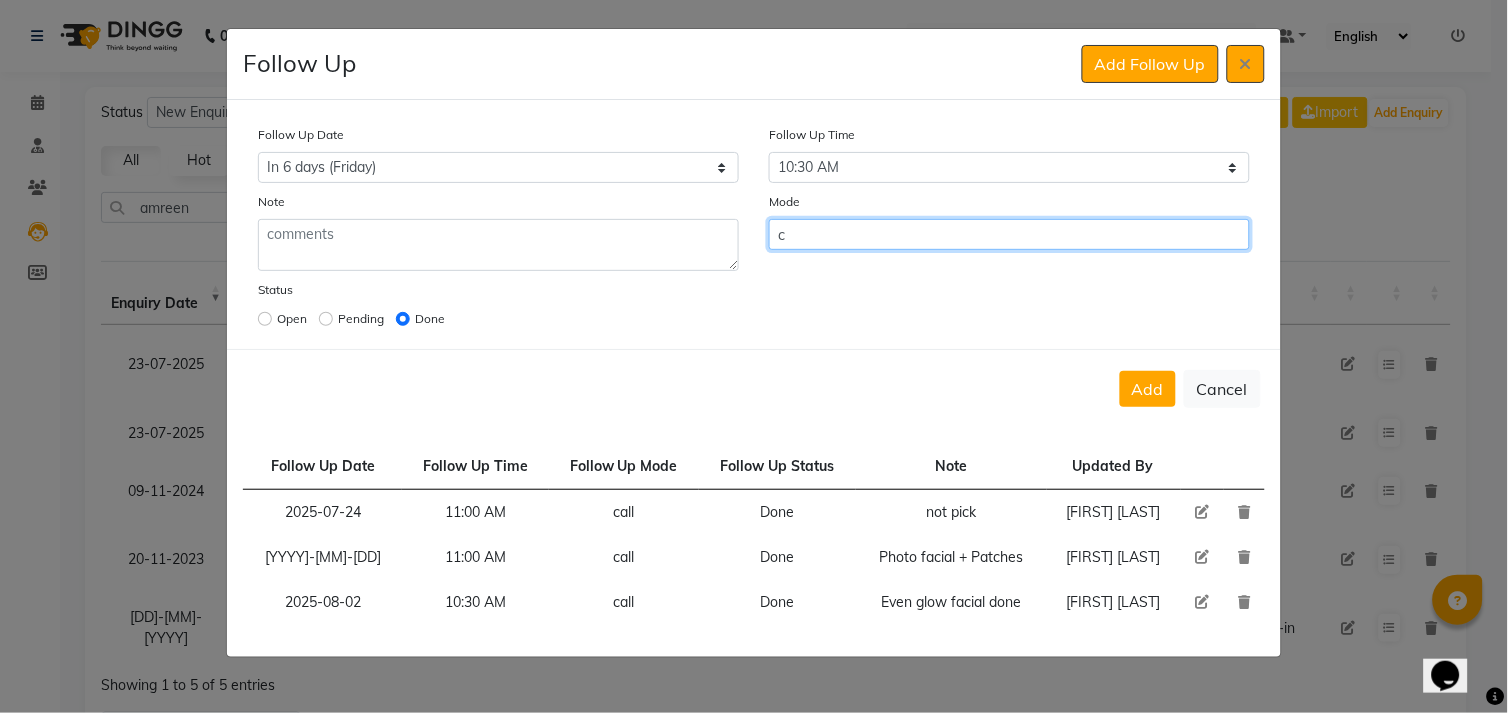 click on "c" 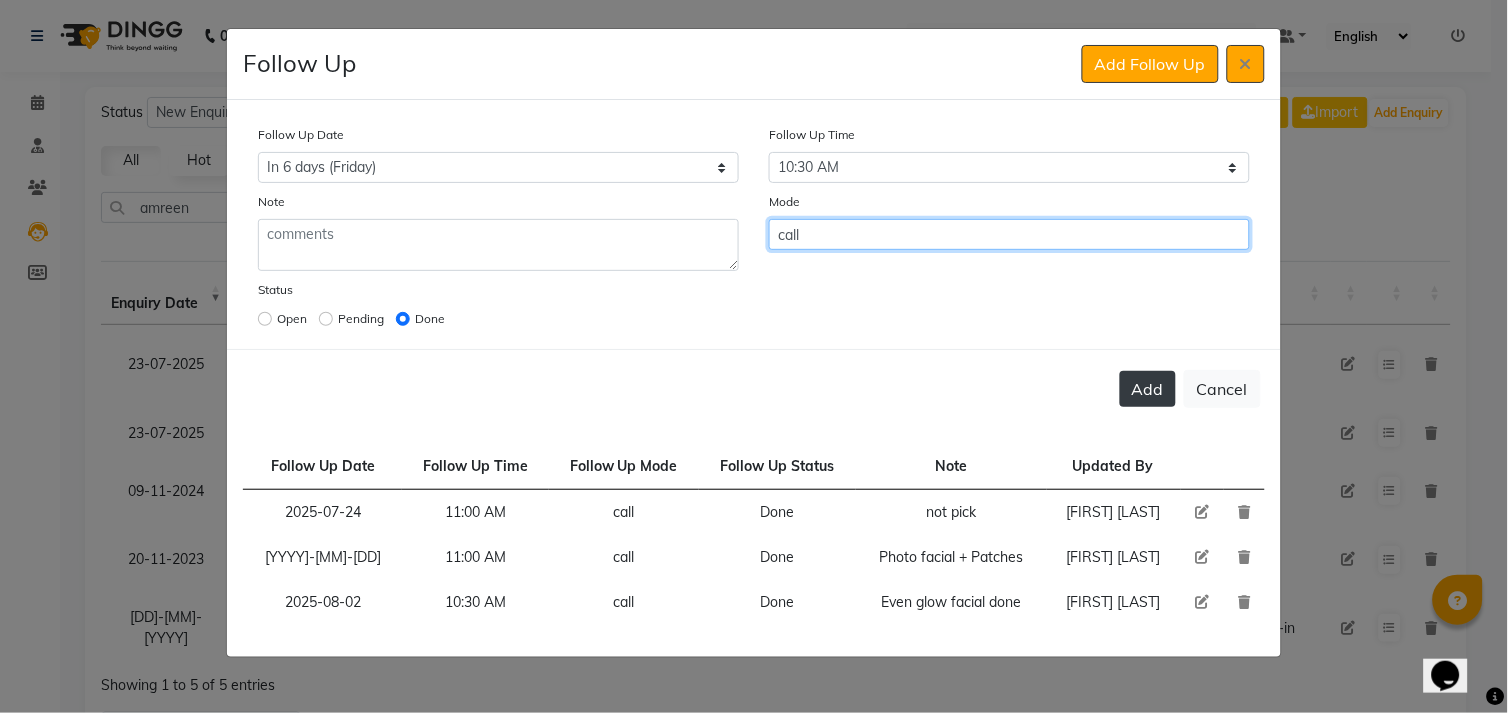 type on "call" 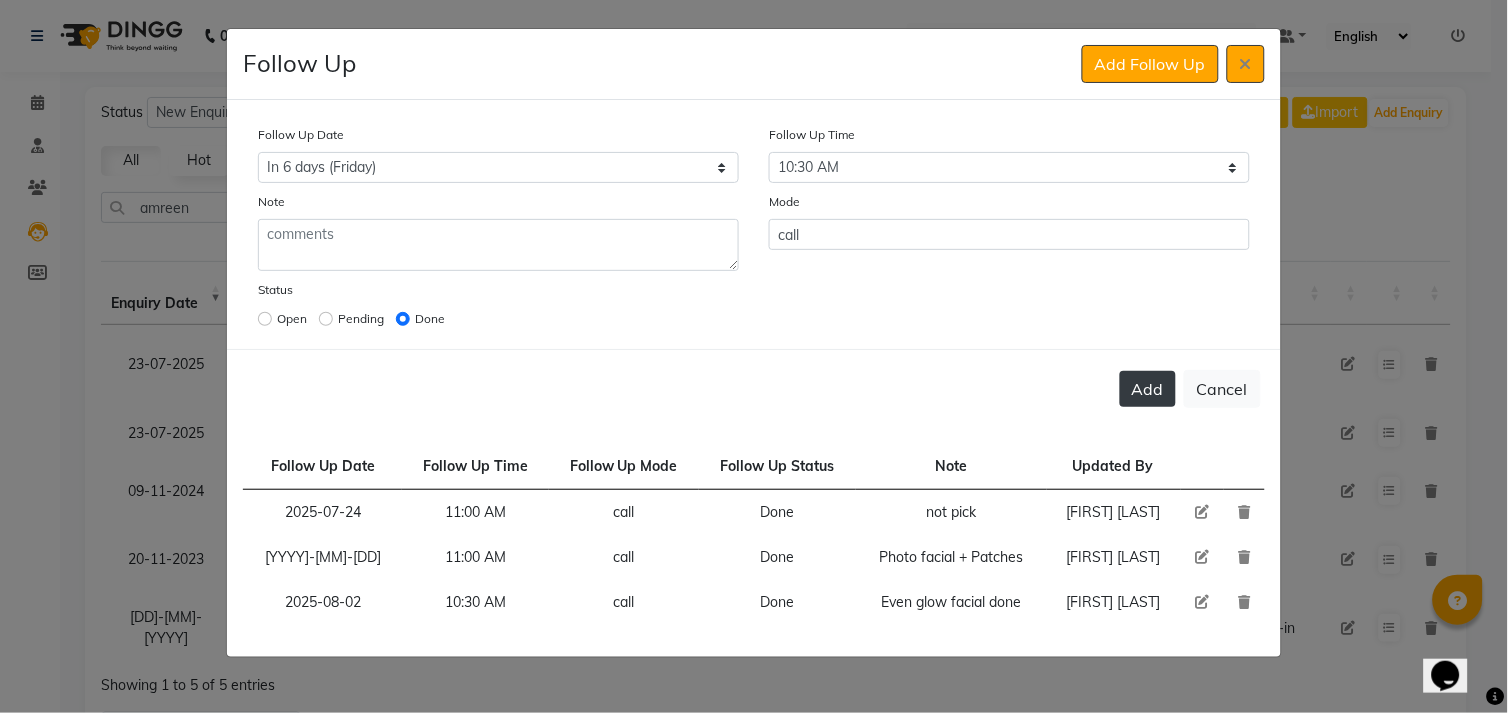 click on "Add" 